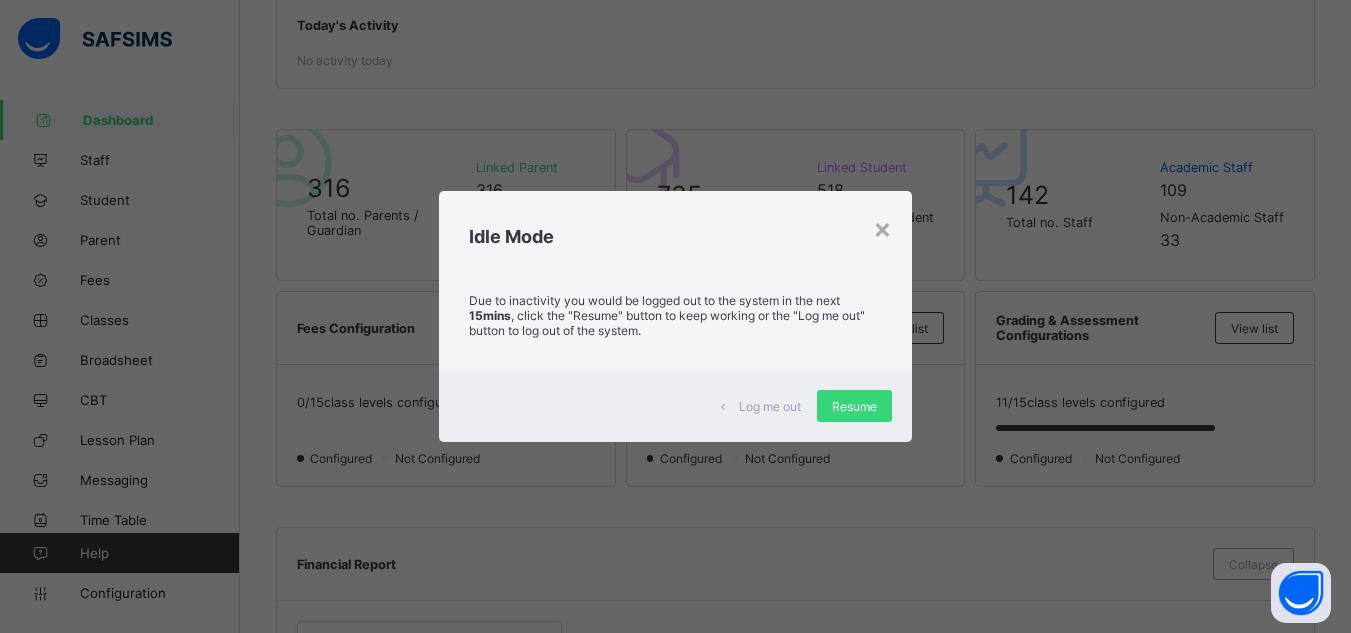 scroll, scrollTop: 372, scrollLeft: 0, axis: vertical 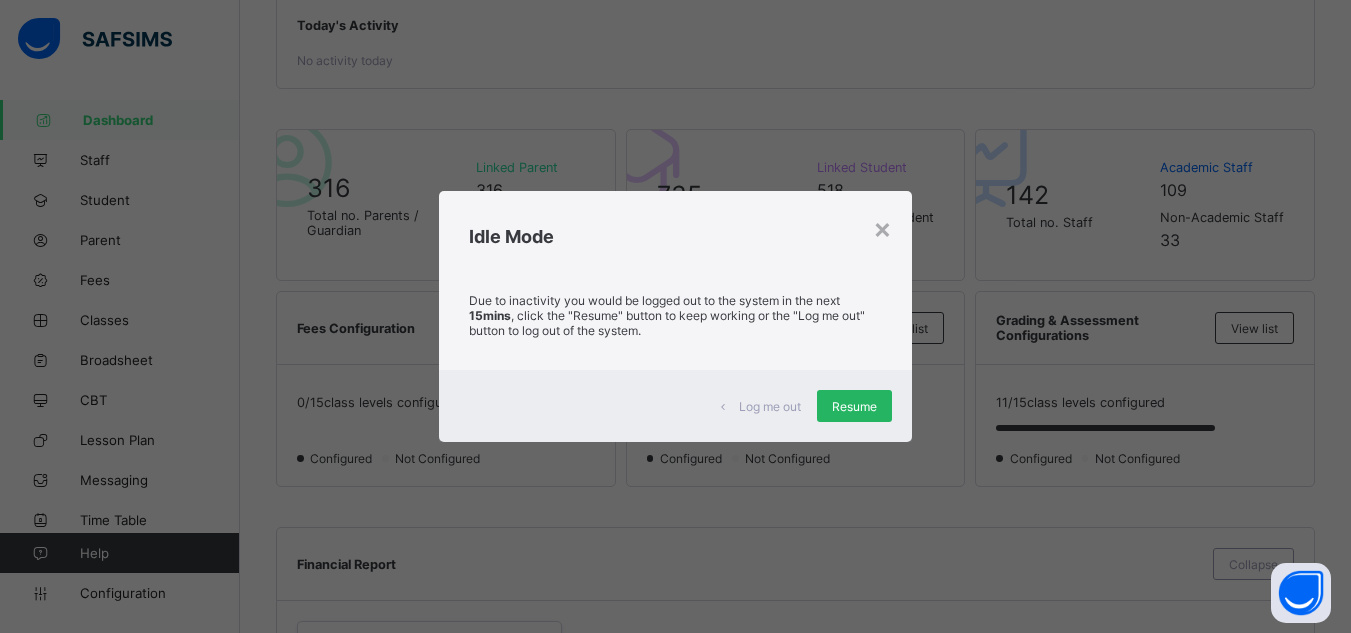 click on "Resume" at bounding box center (854, 406) 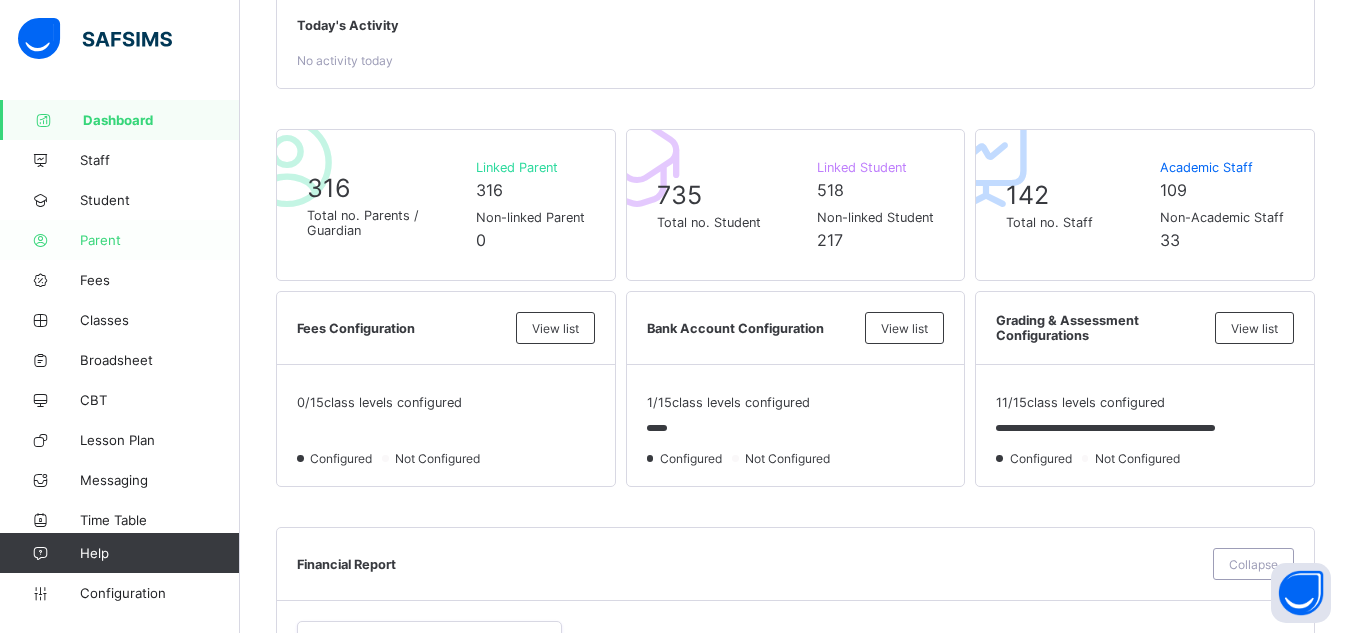 click on "Parent" at bounding box center (120, 240) 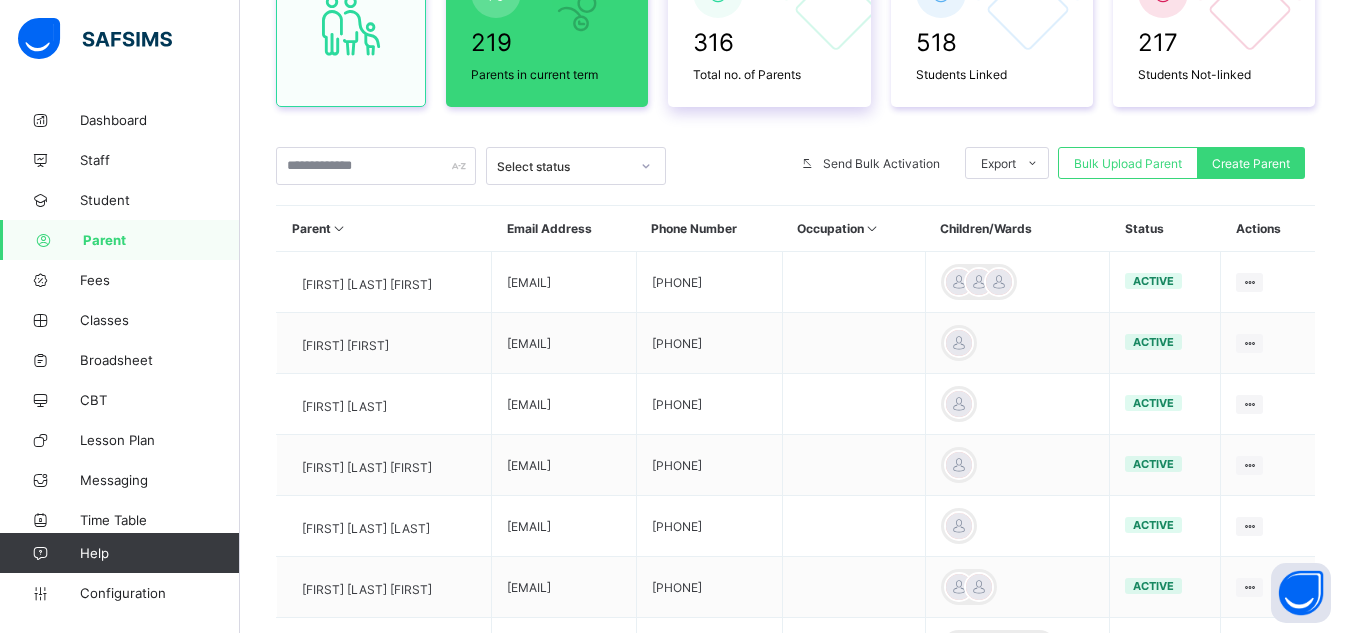 scroll, scrollTop: 372, scrollLeft: 0, axis: vertical 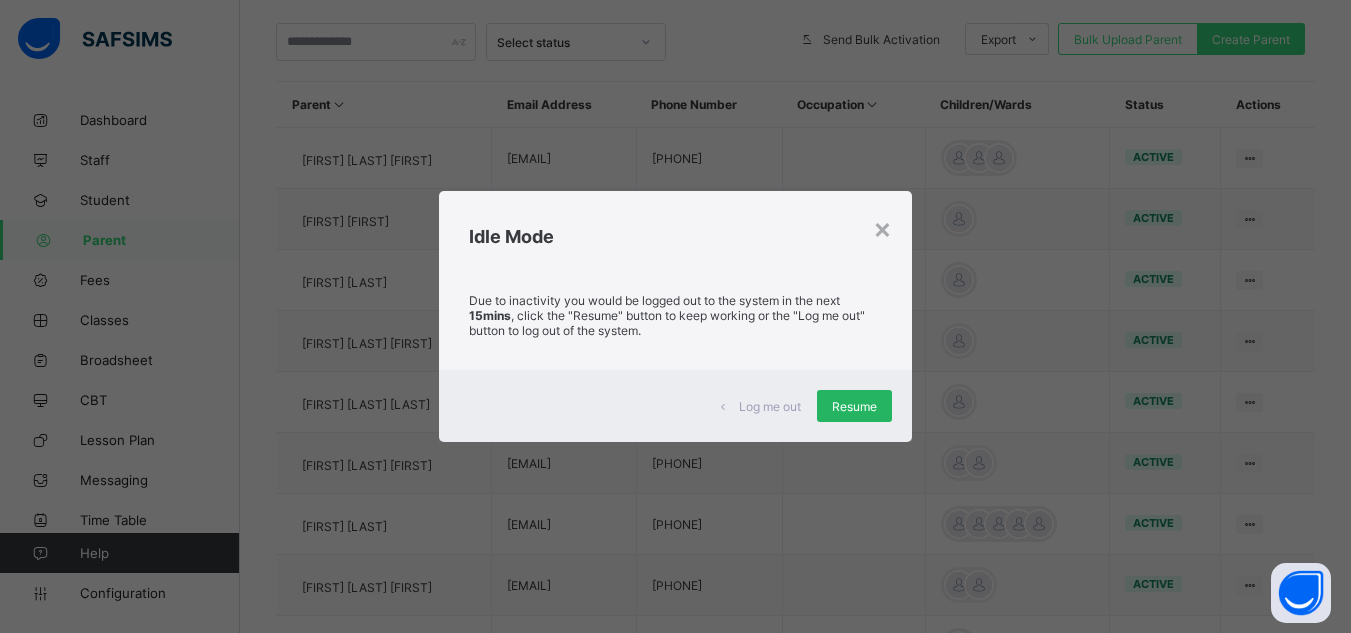 click on "Resume" at bounding box center (854, 406) 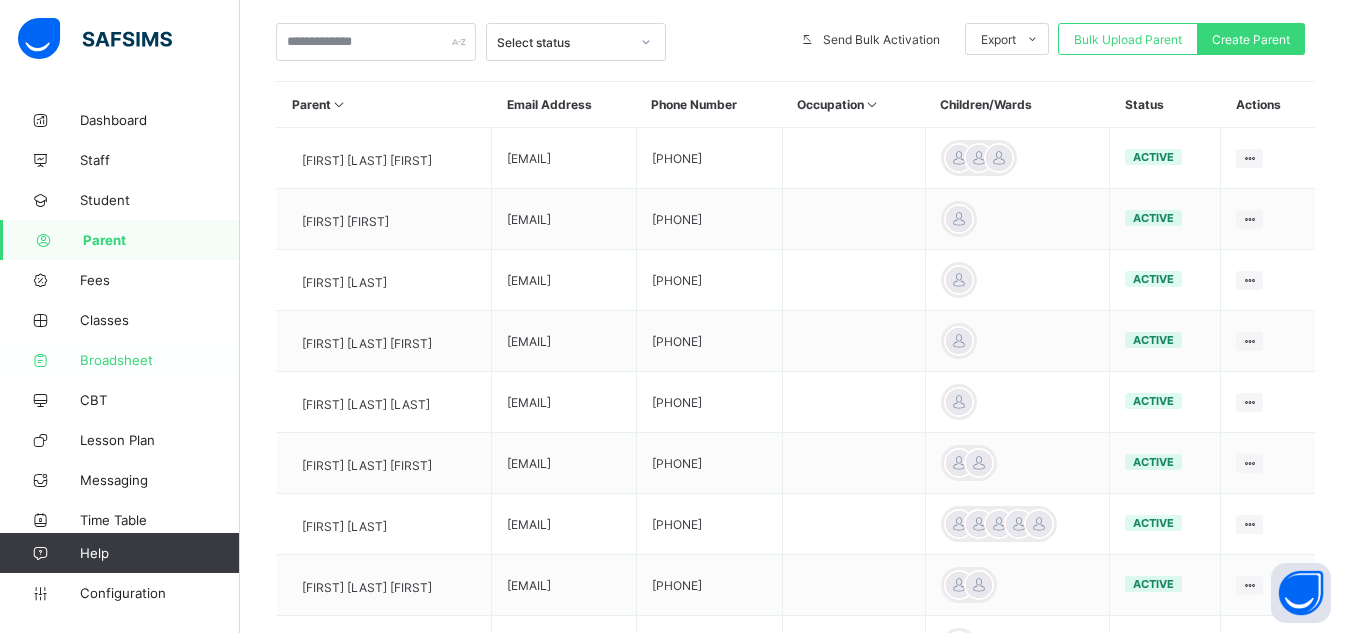 click on "Broadsheet" at bounding box center [160, 360] 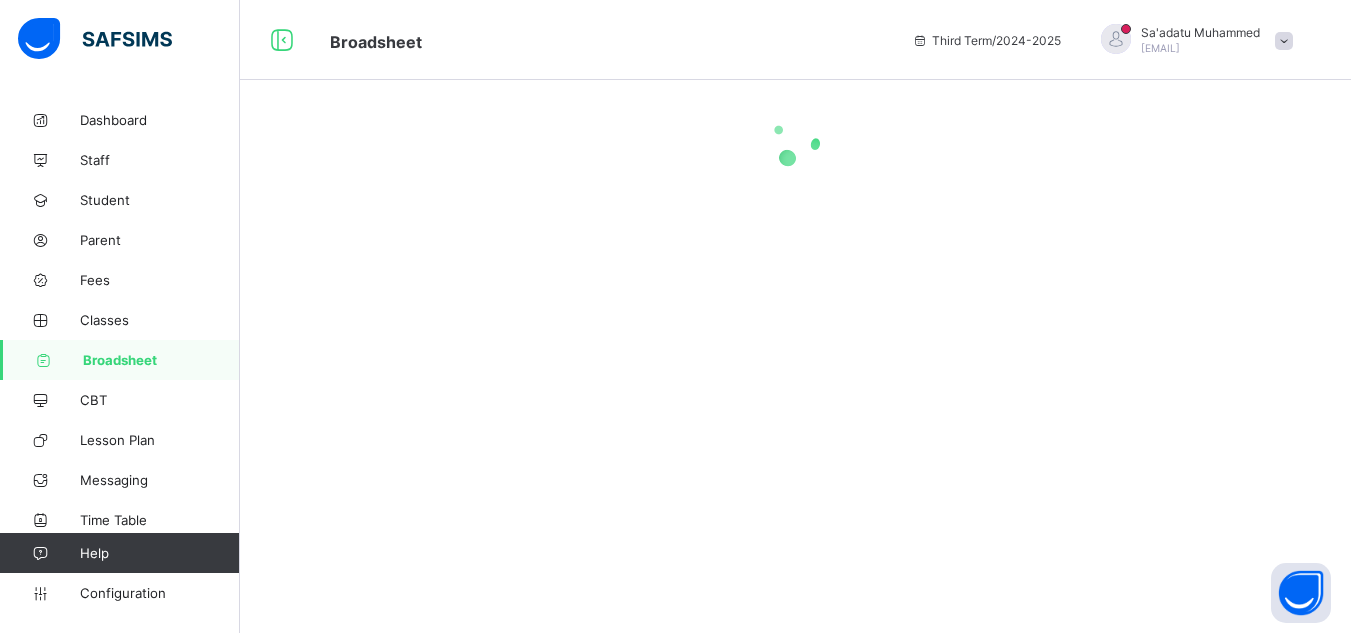 scroll, scrollTop: 0, scrollLeft: 0, axis: both 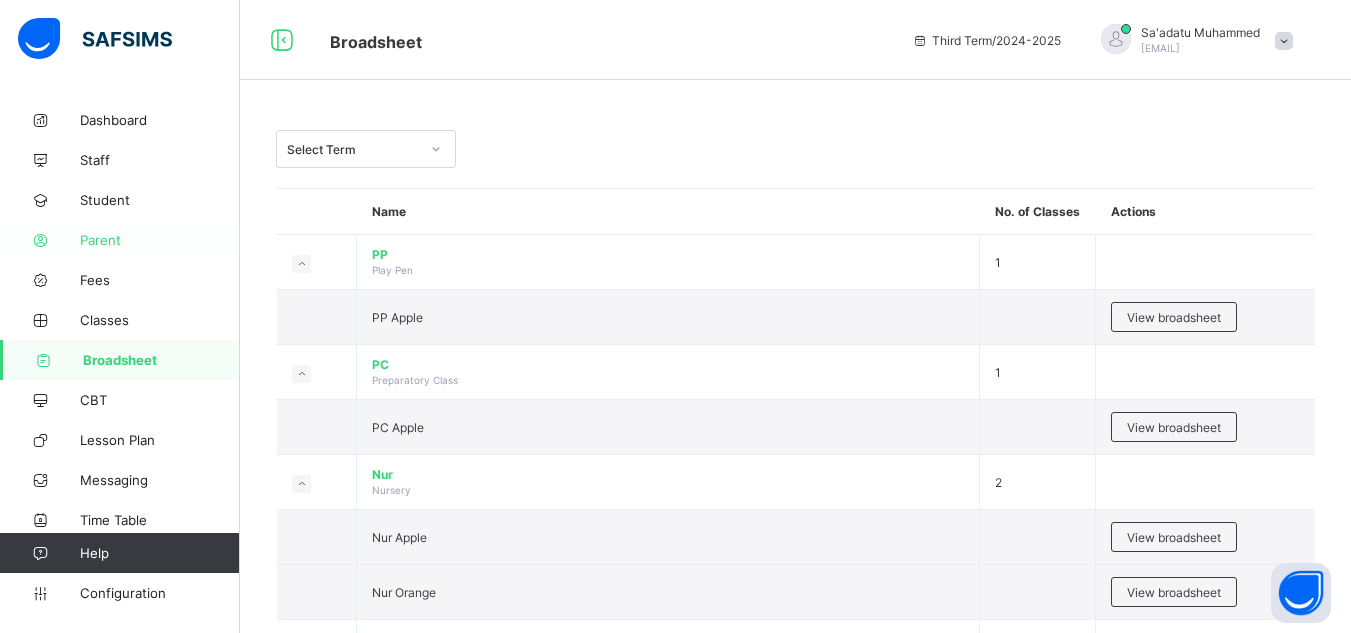 click on "Parent" at bounding box center (160, 240) 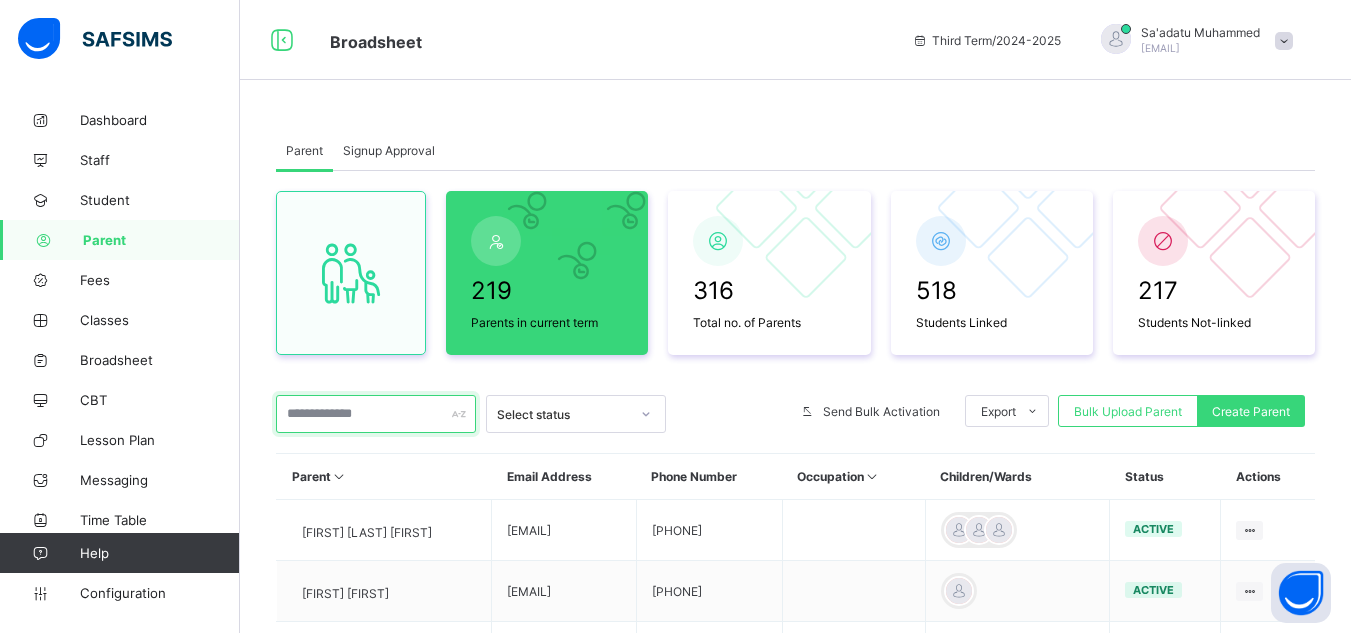 click at bounding box center [376, 414] 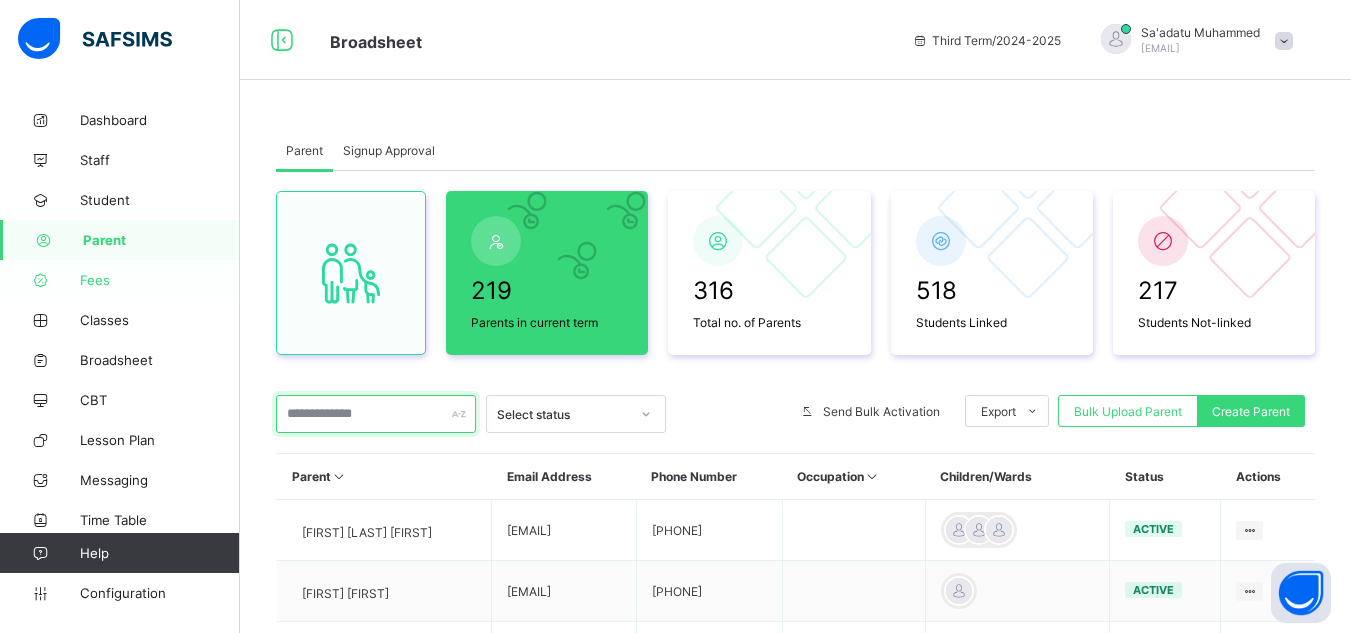 drag, startPoint x: 387, startPoint y: 407, endPoint x: 211, endPoint y: 261, distance: 228.67444 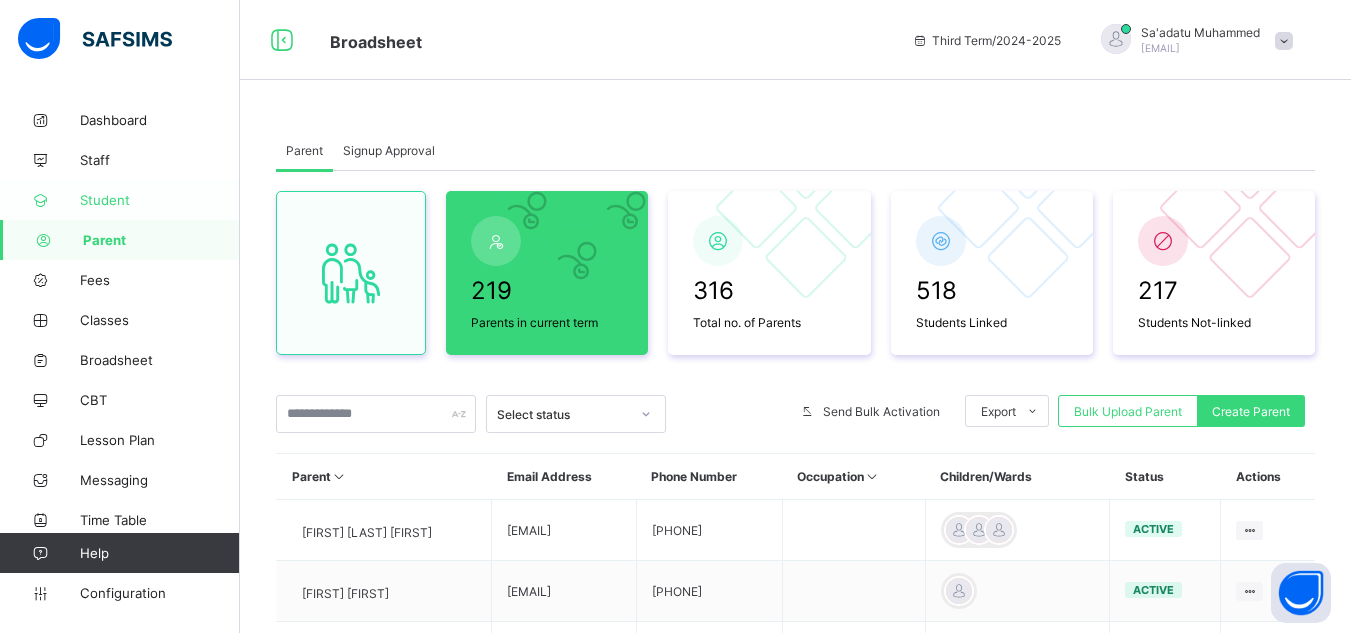 click on "Student" at bounding box center (120, 200) 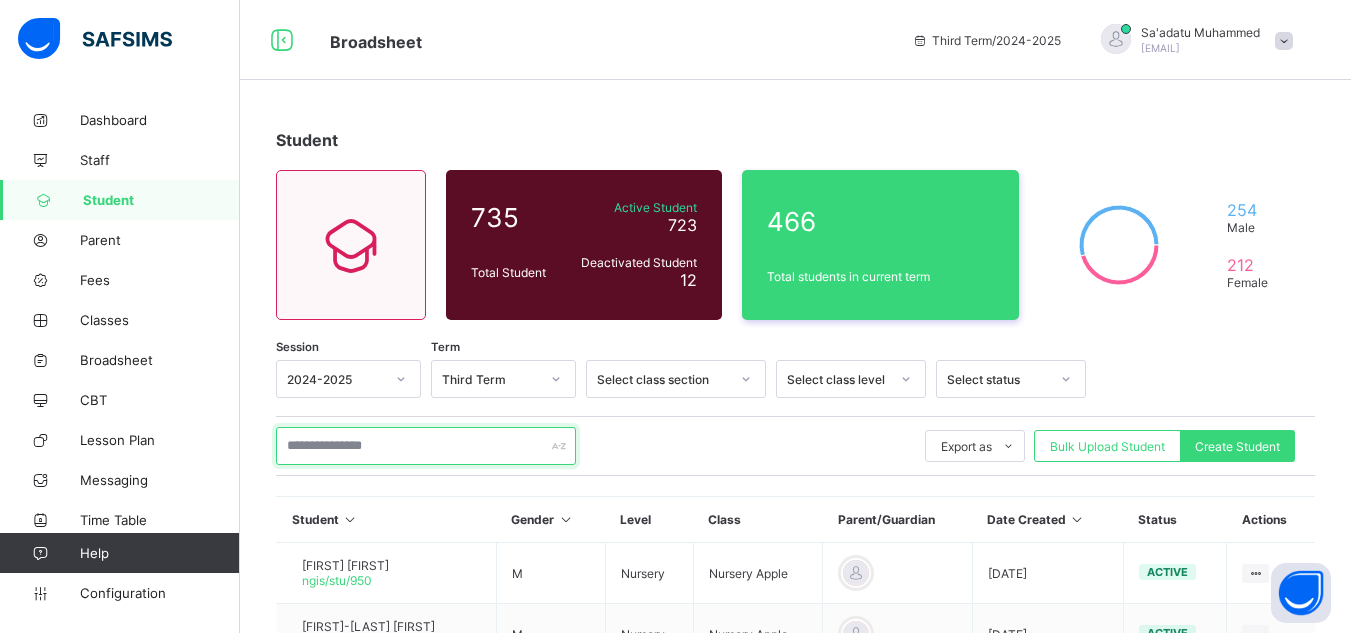 click at bounding box center (426, 446) 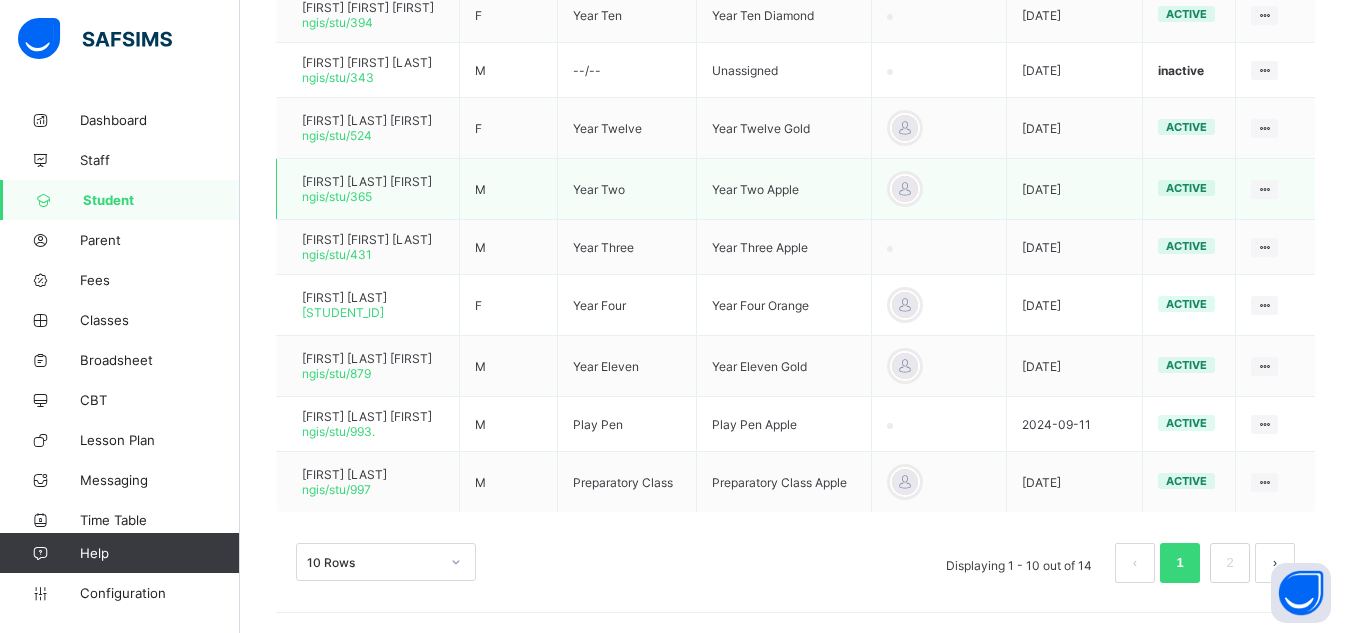 scroll, scrollTop: 634, scrollLeft: 0, axis: vertical 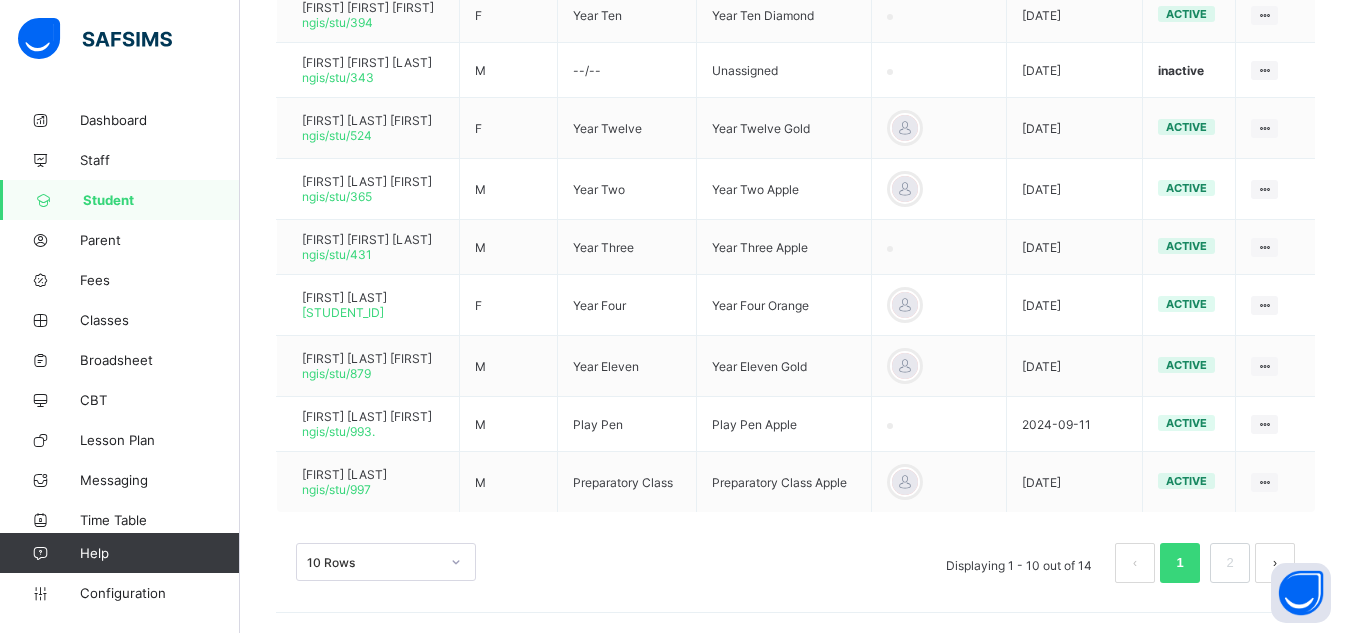 type on "*****" 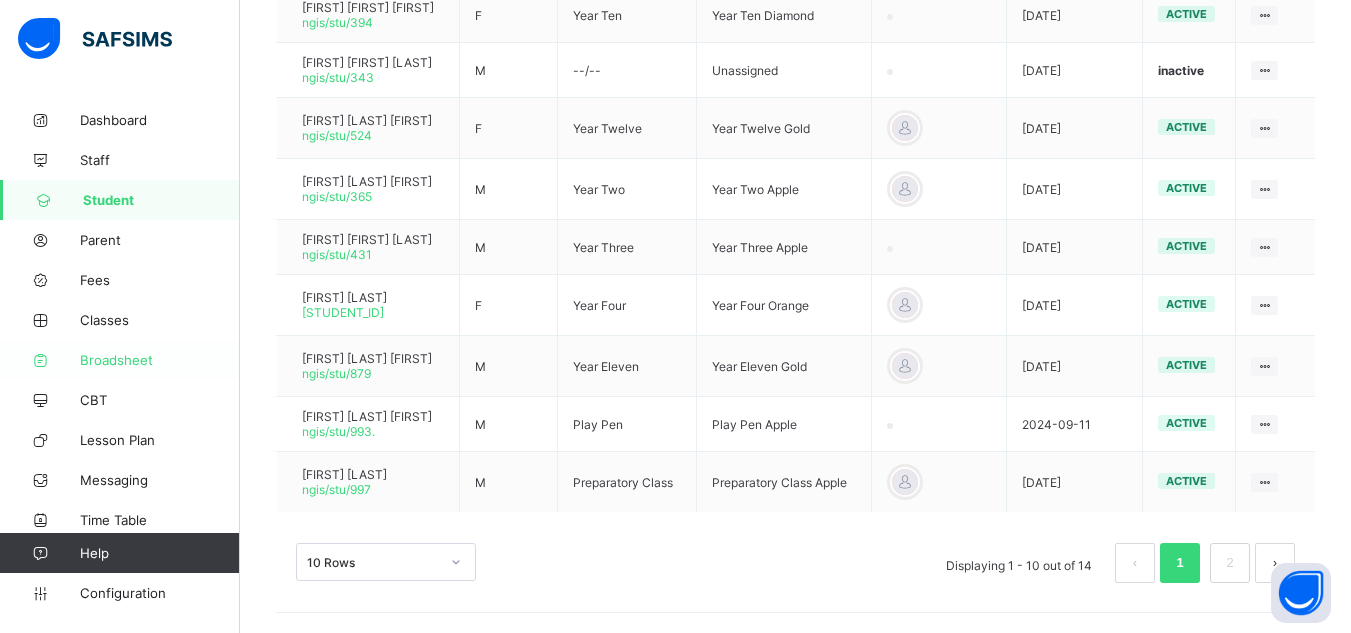 click on "Broadsheet" at bounding box center (160, 360) 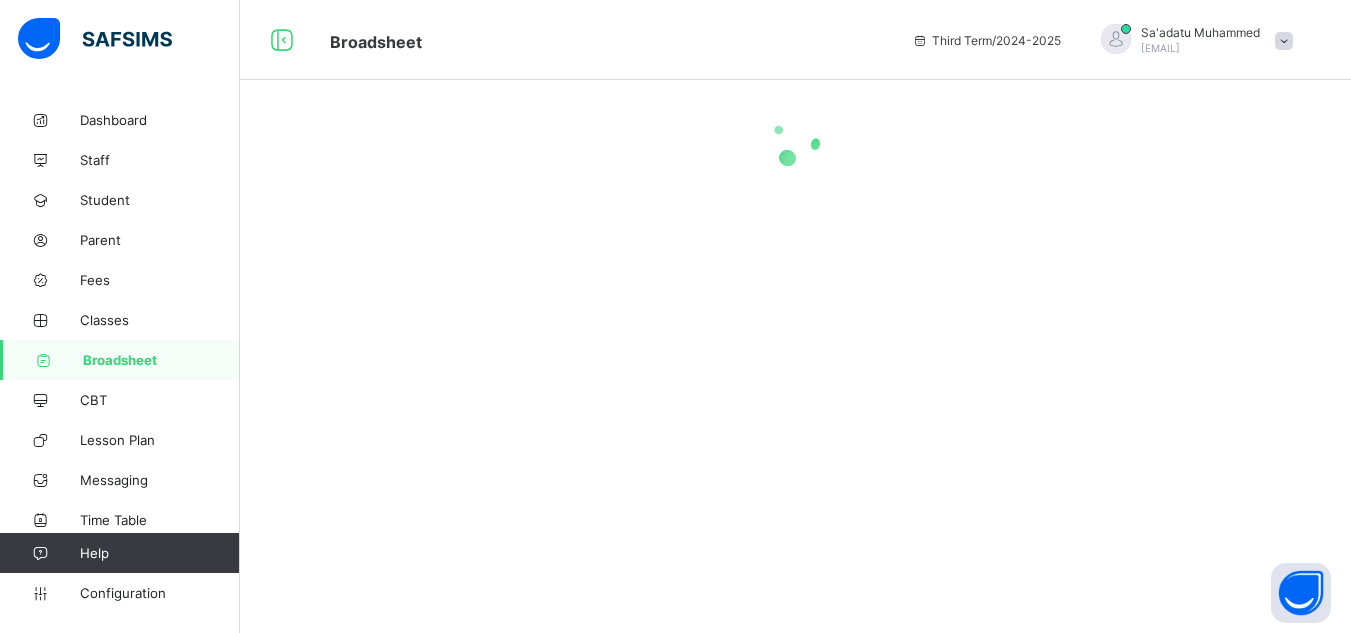 scroll, scrollTop: 0, scrollLeft: 0, axis: both 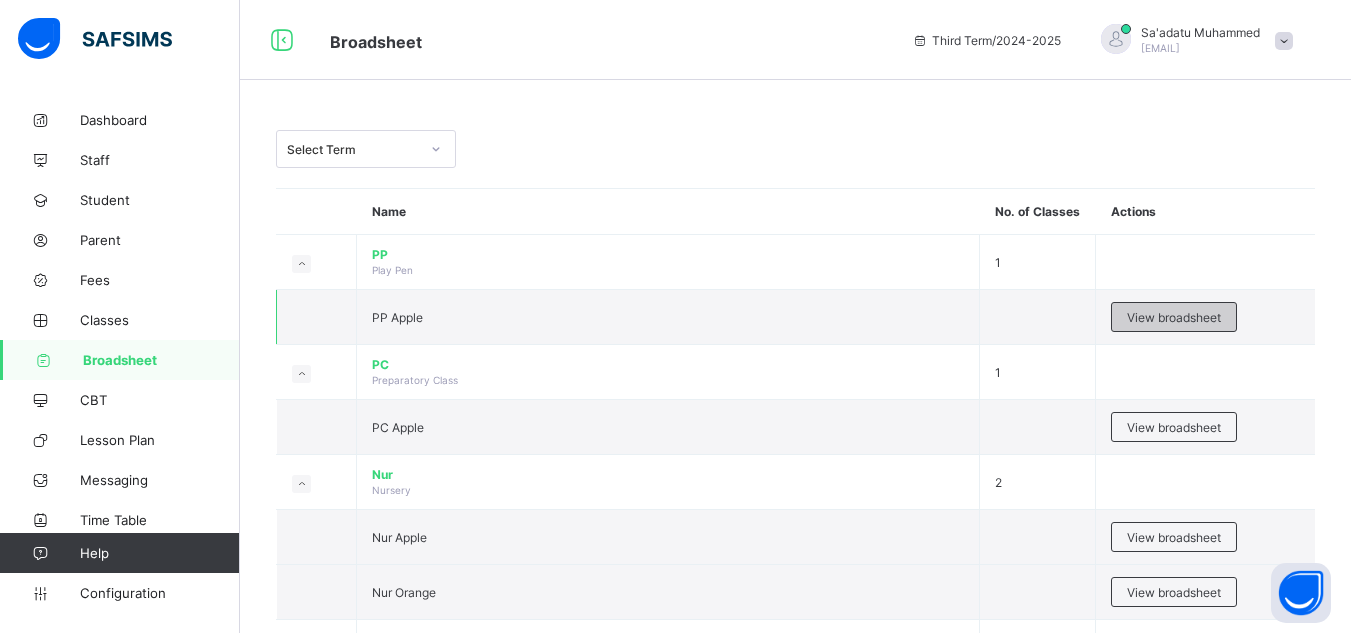 click on "View broadsheet" at bounding box center [1174, 317] 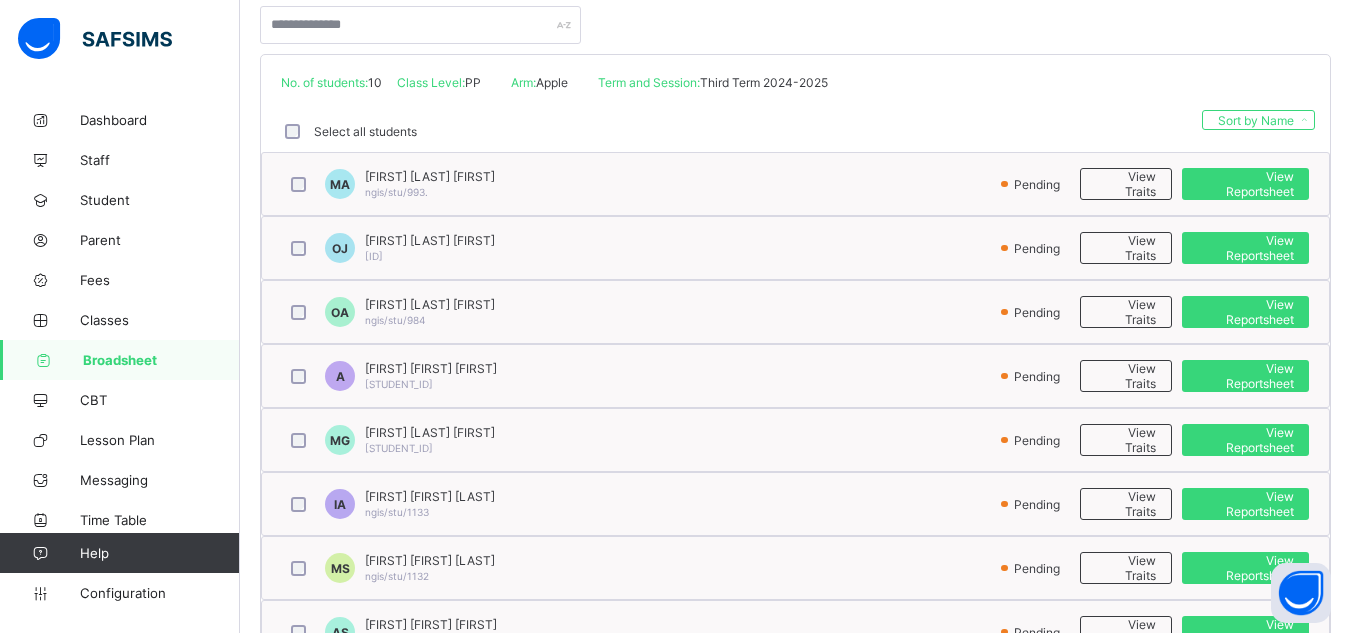 scroll, scrollTop: 221, scrollLeft: 0, axis: vertical 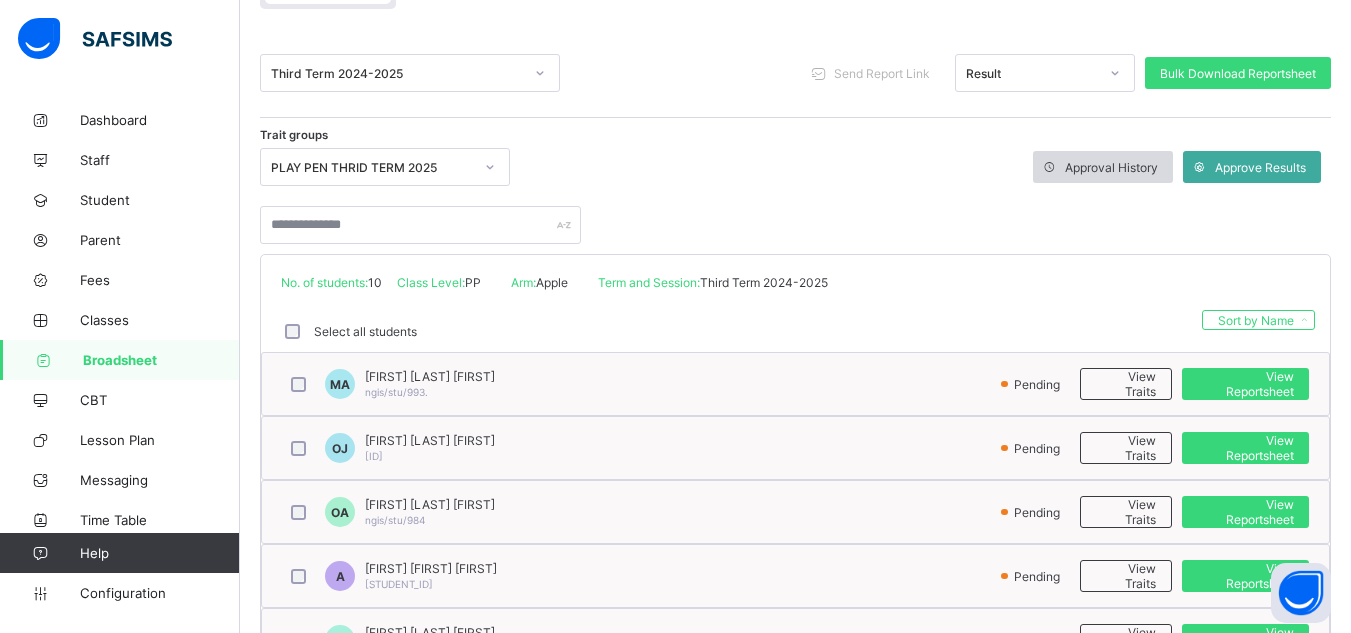 click on "Approval History" at bounding box center (1111, 167) 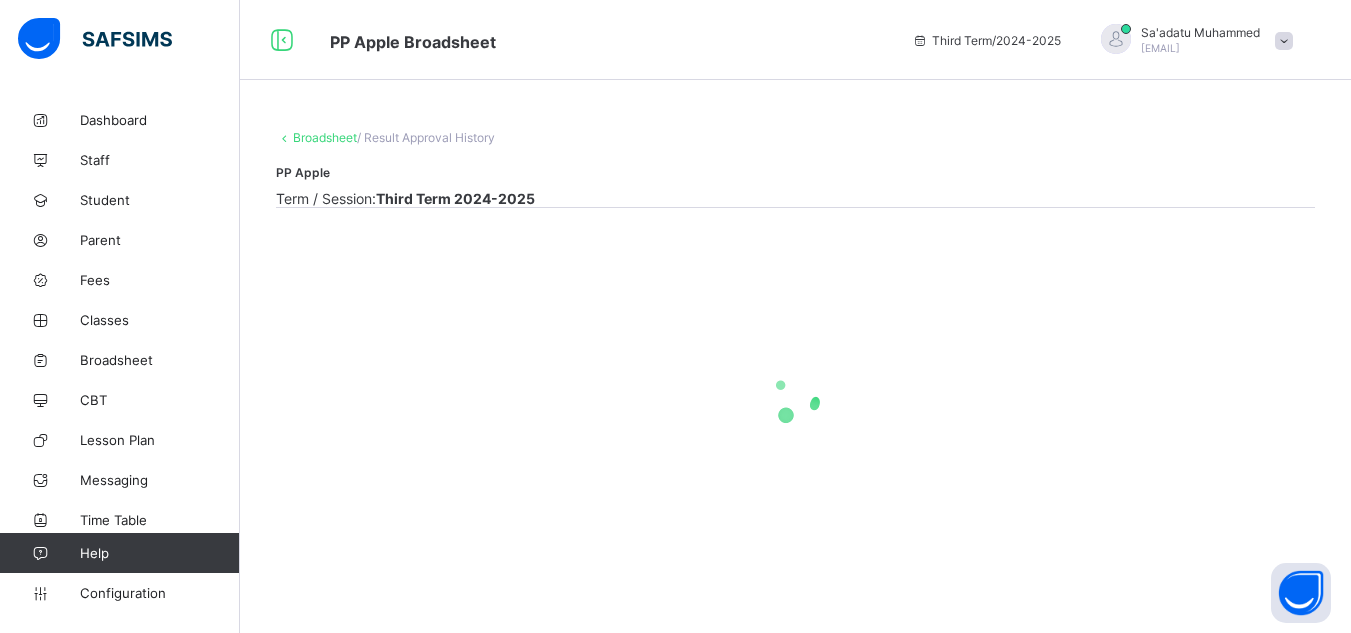 scroll, scrollTop: 75, scrollLeft: 0, axis: vertical 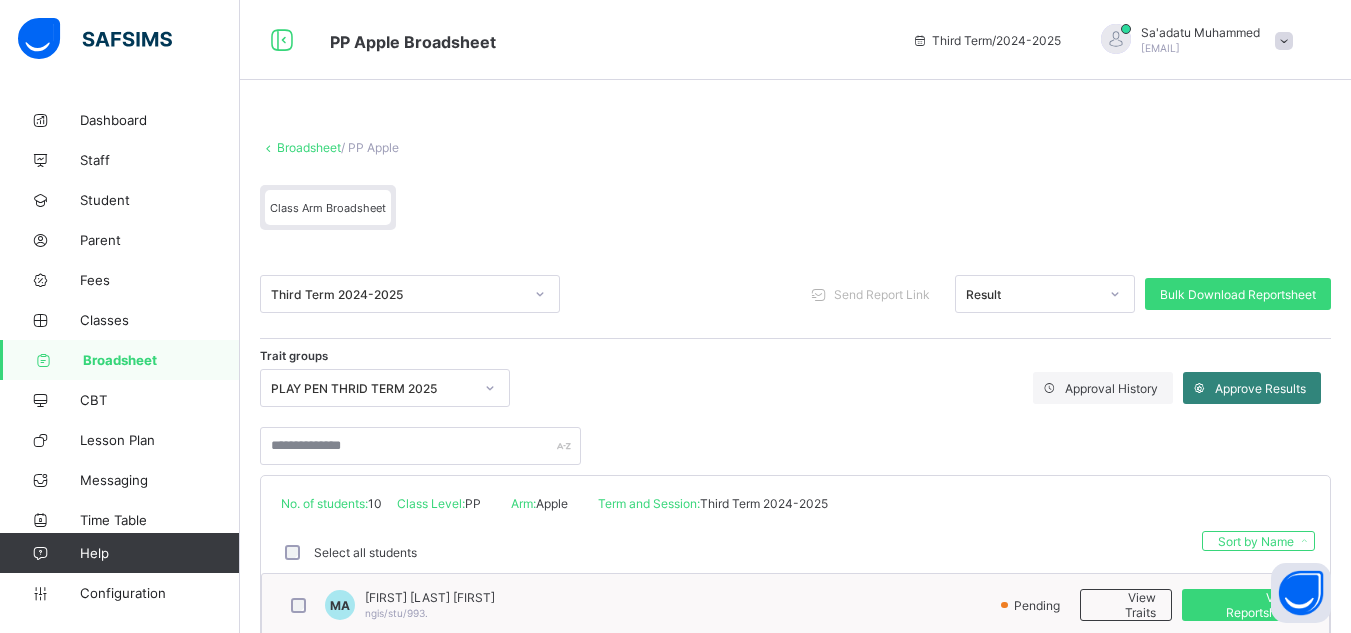 click on "Approve Results" at bounding box center [1260, 388] 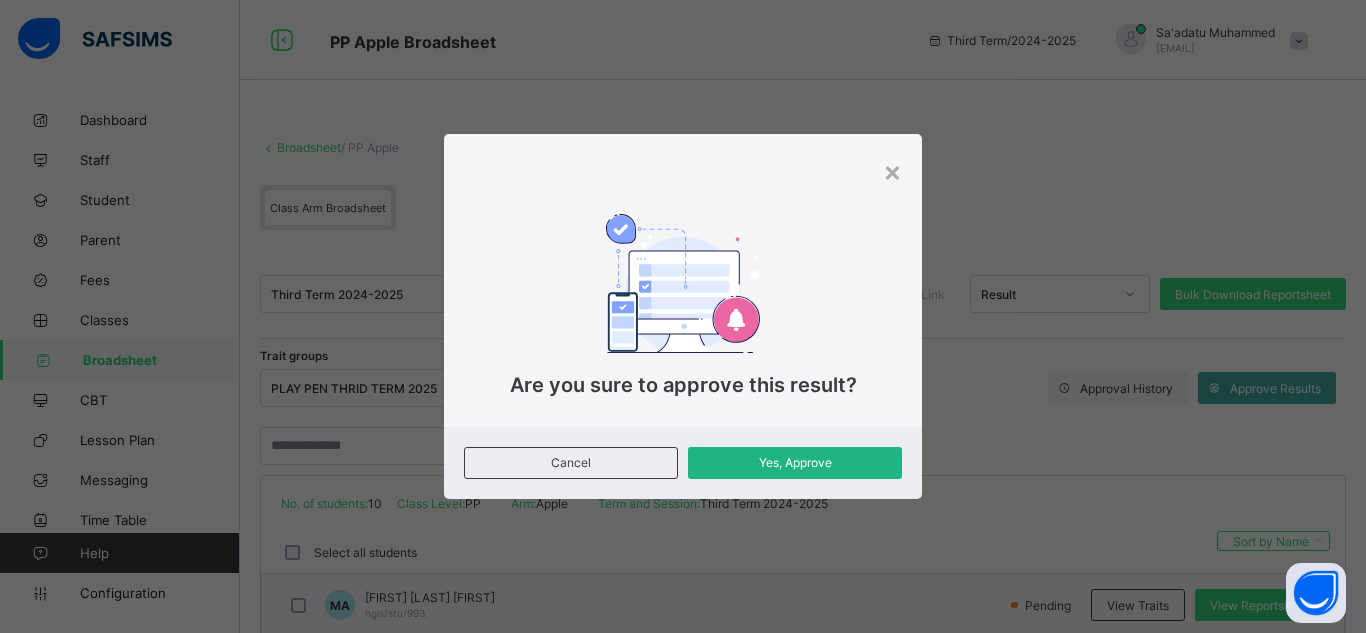 click on "Yes, Approve" at bounding box center (795, 463) 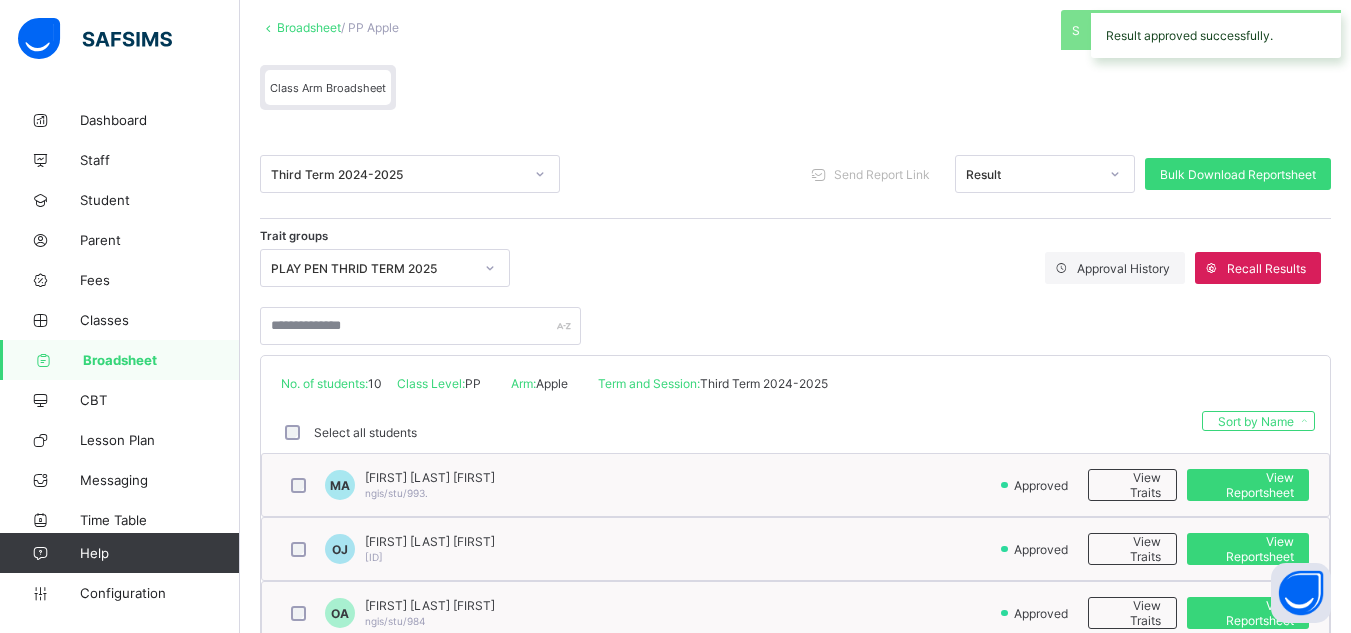 scroll, scrollTop: 200, scrollLeft: 0, axis: vertical 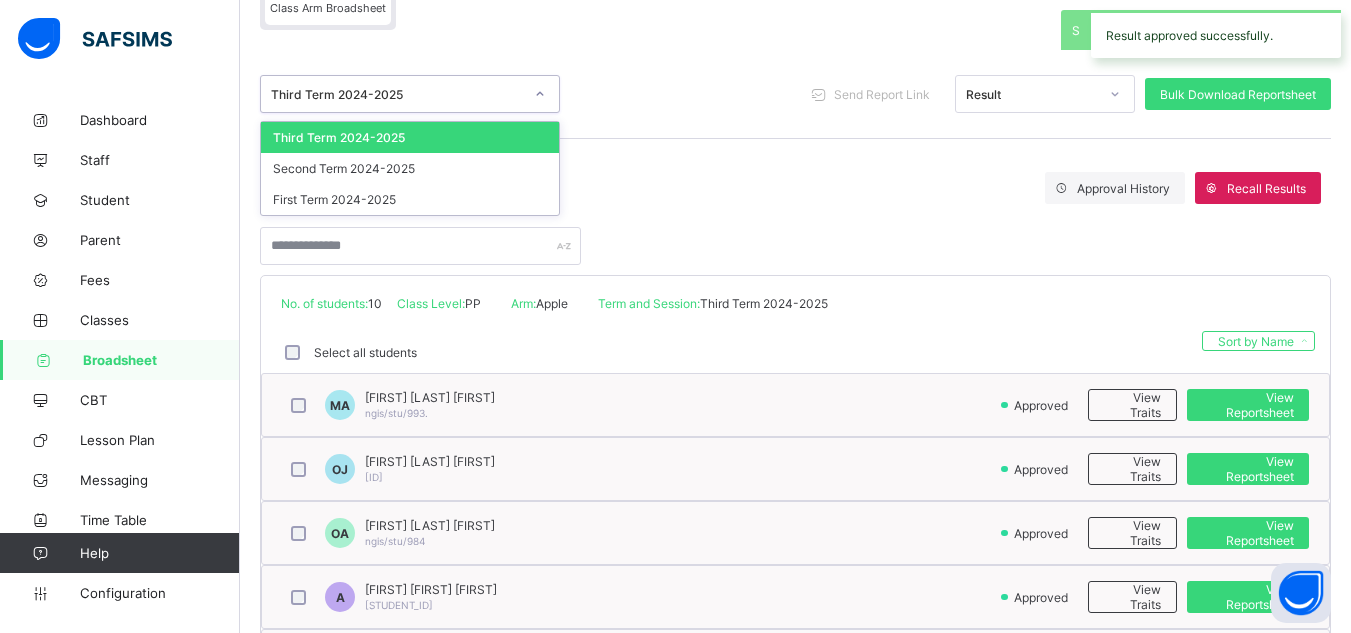 click on "Third Term 2024-2025" at bounding box center [397, 94] 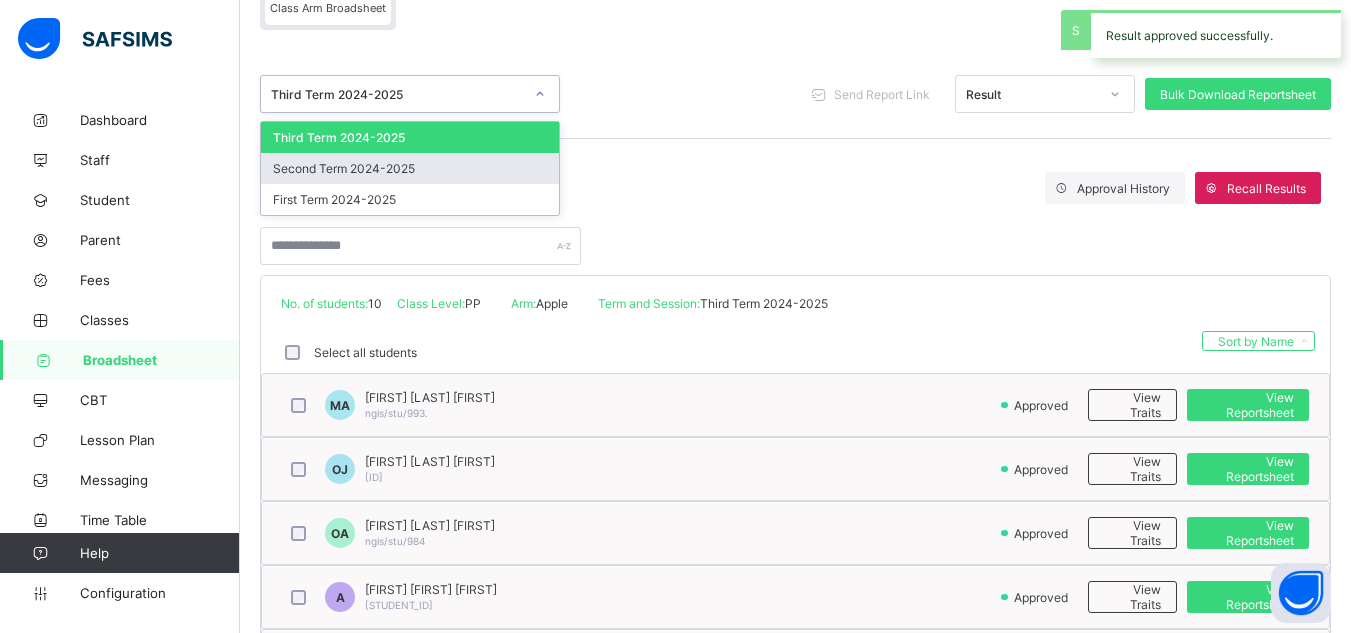 click on "Second Term 2024-2025" at bounding box center (410, 168) 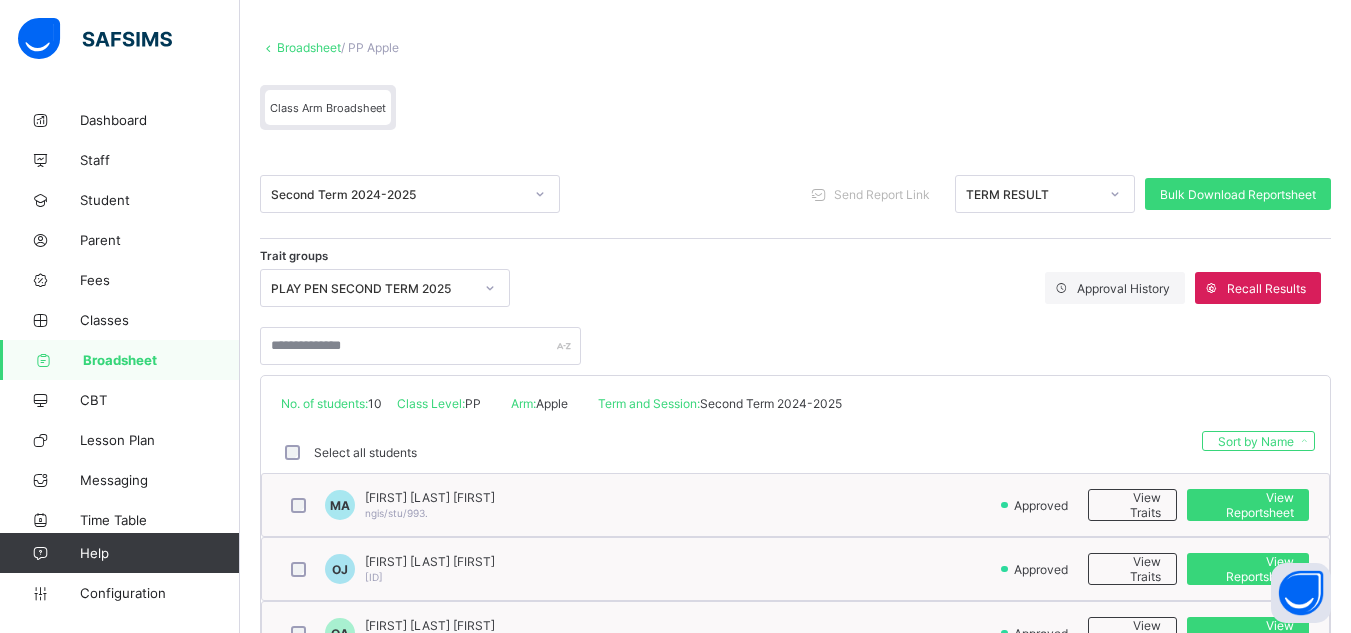 scroll, scrollTop: 200, scrollLeft: 0, axis: vertical 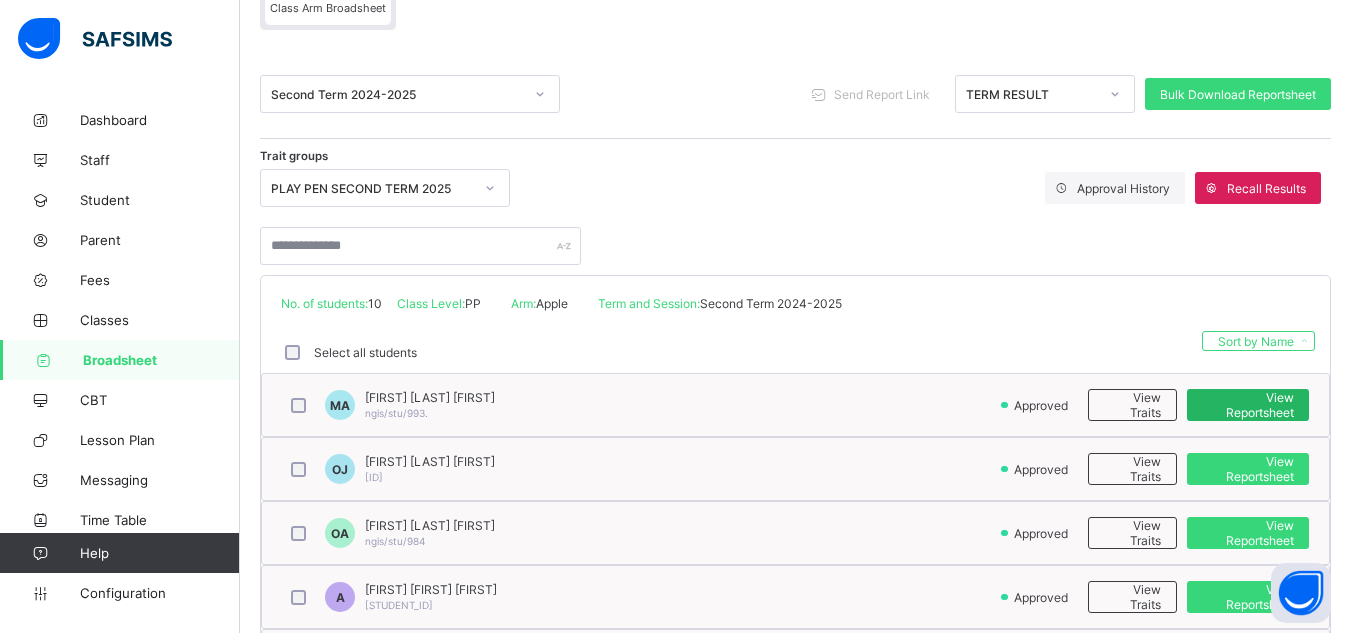 click on "View Reportsheet" at bounding box center [1248, 405] 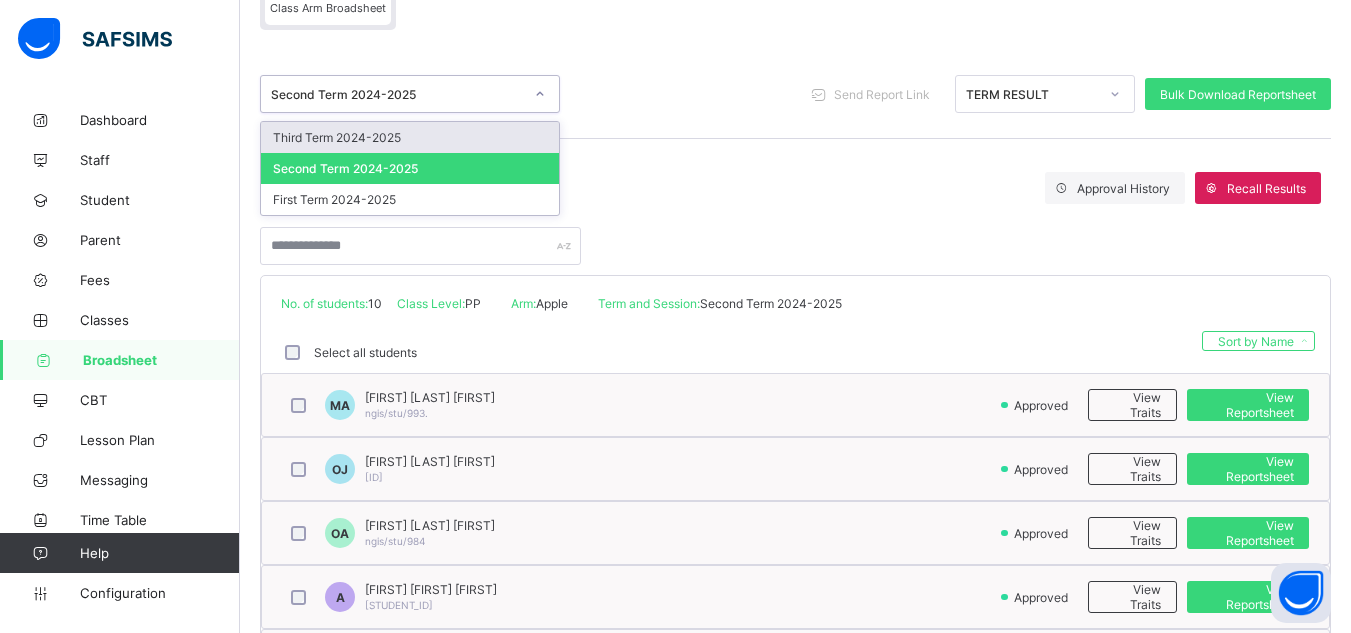 click on "Second Term 2024-2025" at bounding box center [397, 94] 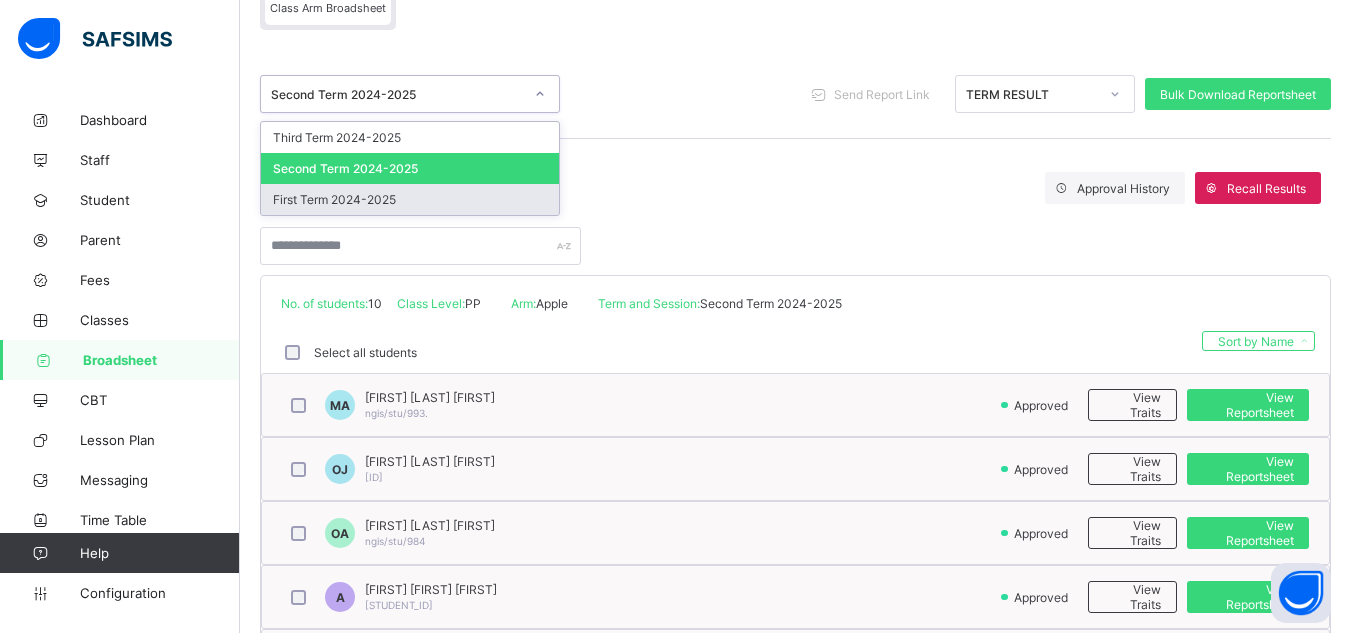 click on "First Term 2024-2025" at bounding box center [410, 199] 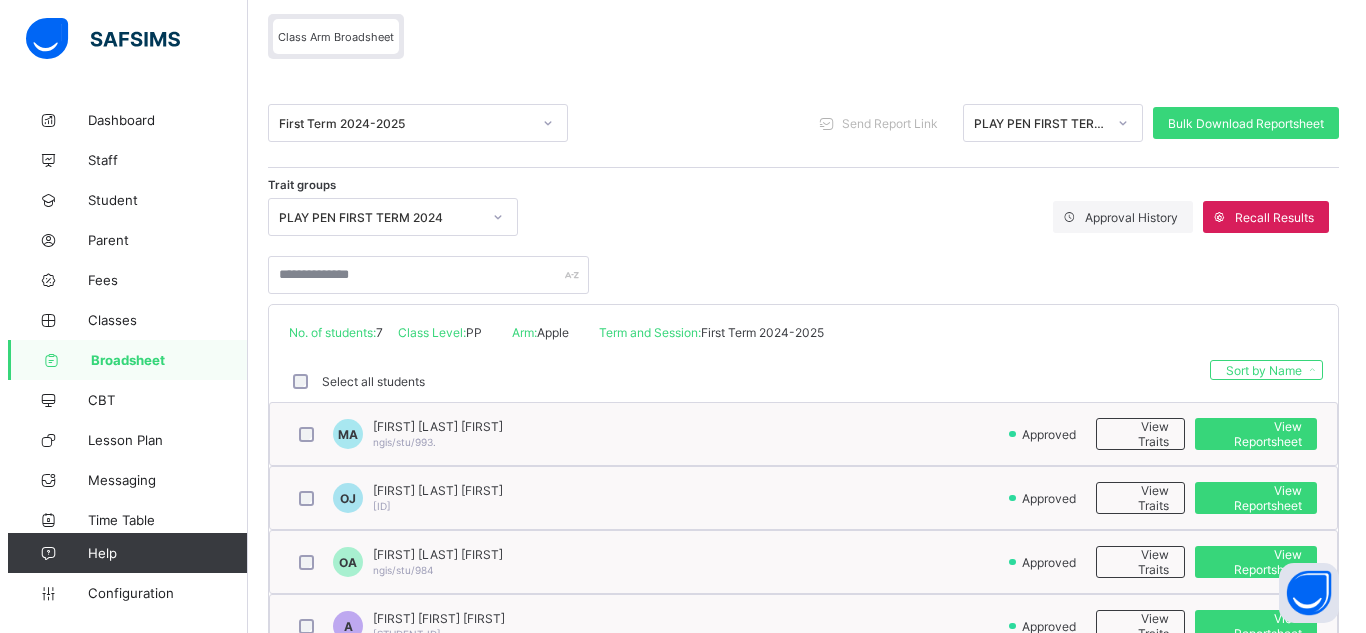 scroll, scrollTop: 200, scrollLeft: 0, axis: vertical 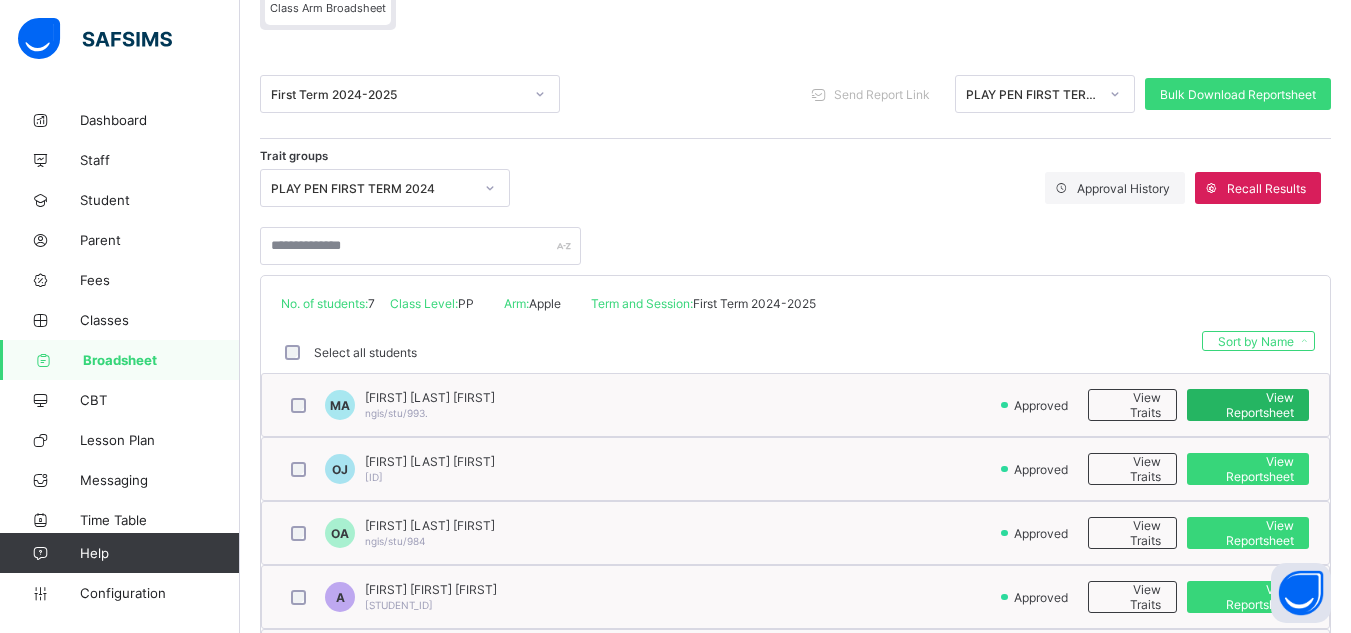 click on "View Reportsheet" at bounding box center [1248, 405] 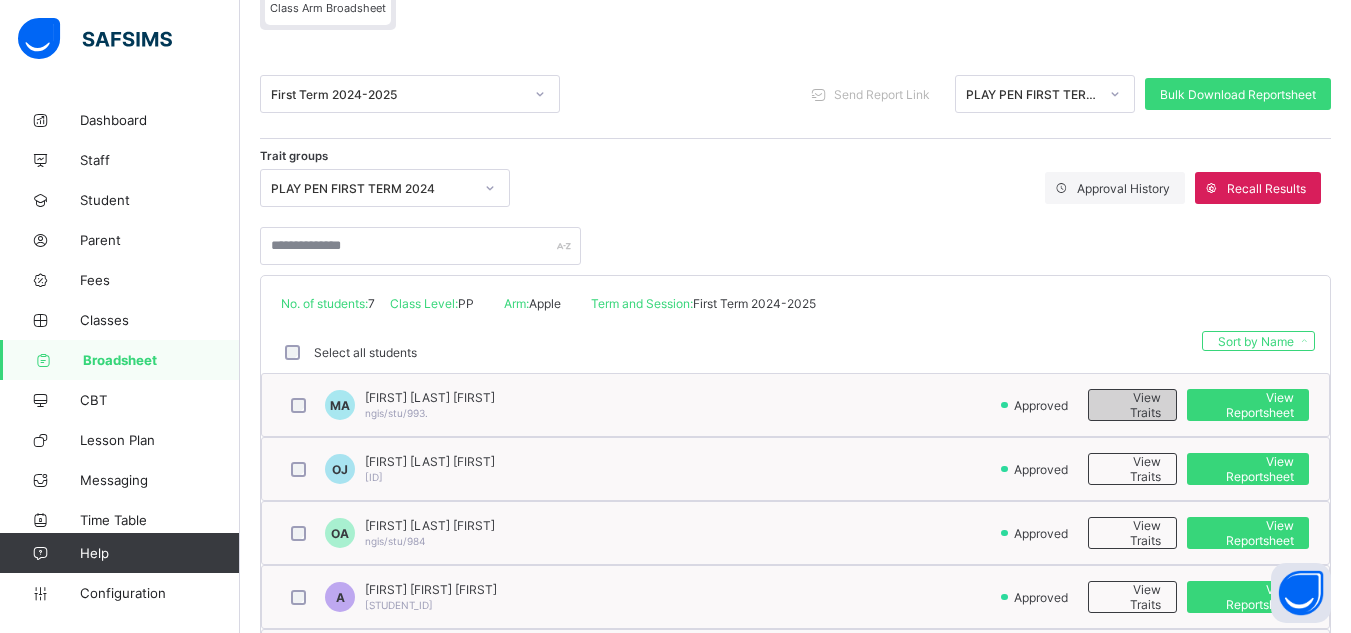 click on "View Traits" at bounding box center [1132, 405] 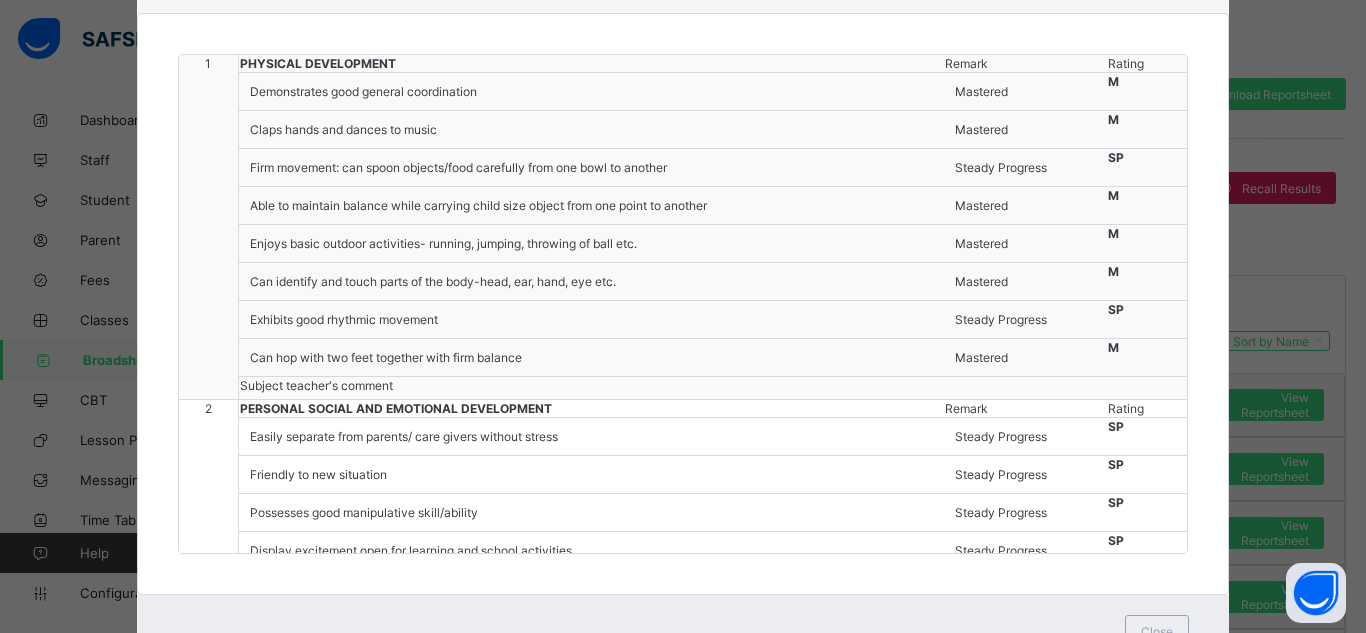 scroll, scrollTop: 219, scrollLeft: 0, axis: vertical 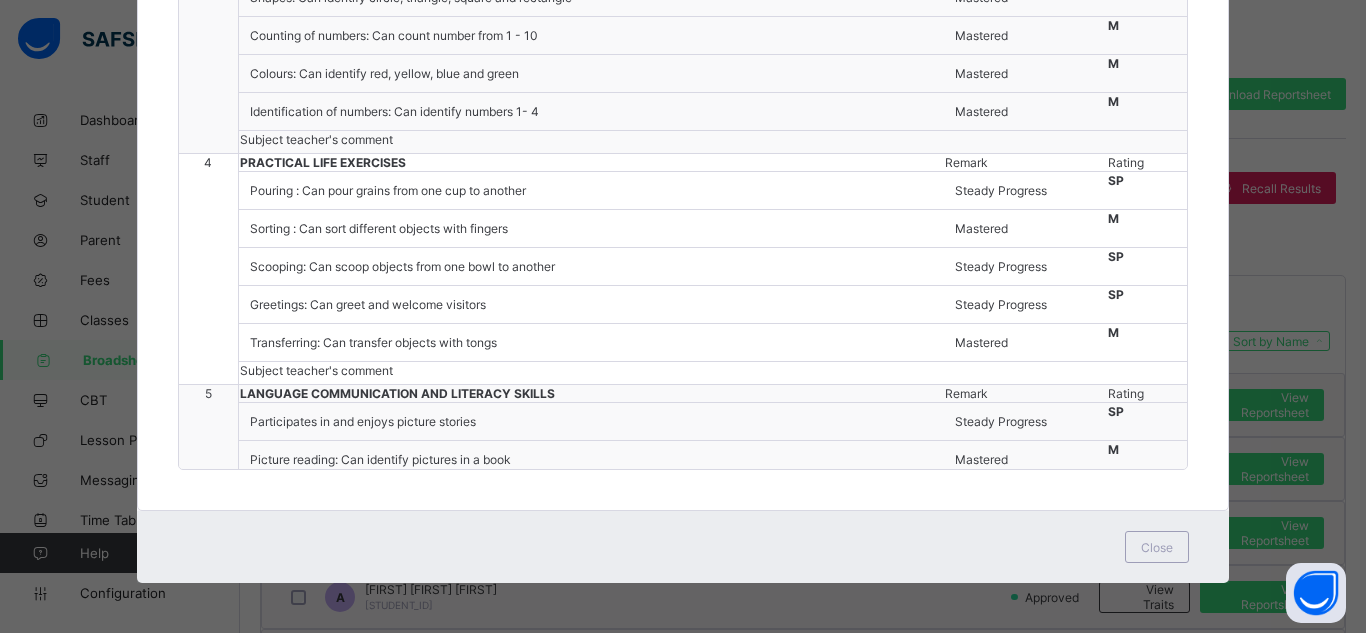 click on "Close" at bounding box center (683, 547) 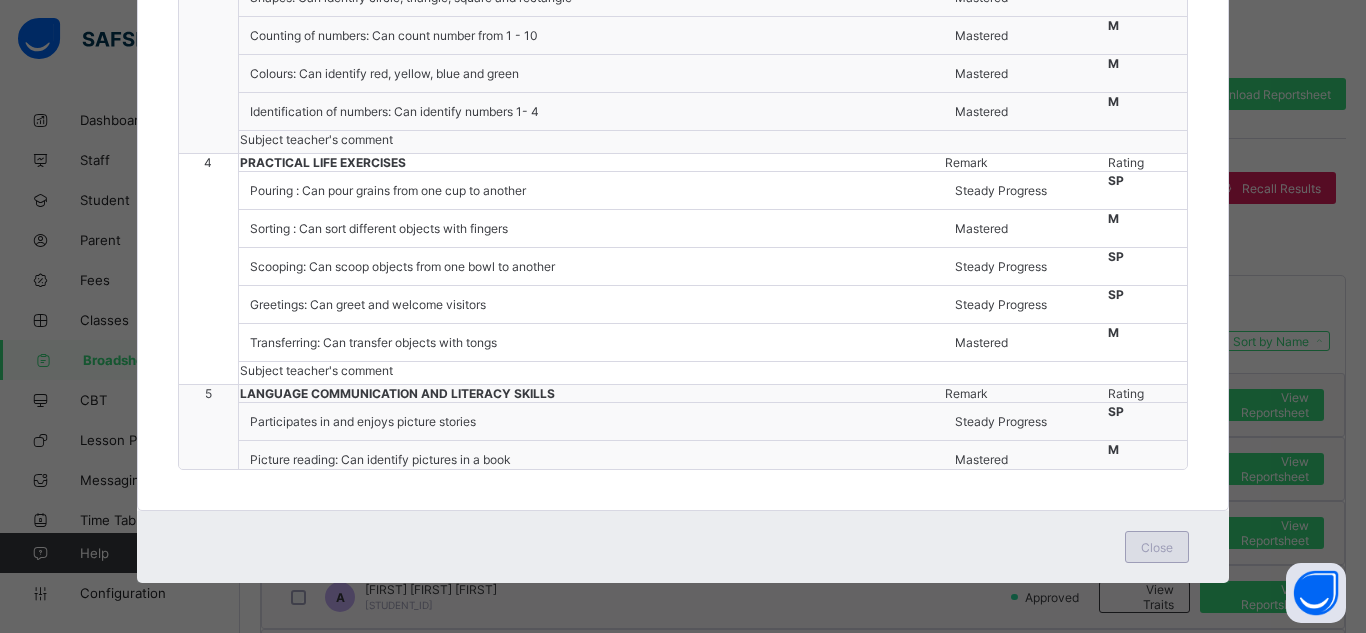 click on "Close" at bounding box center (1157, 547) 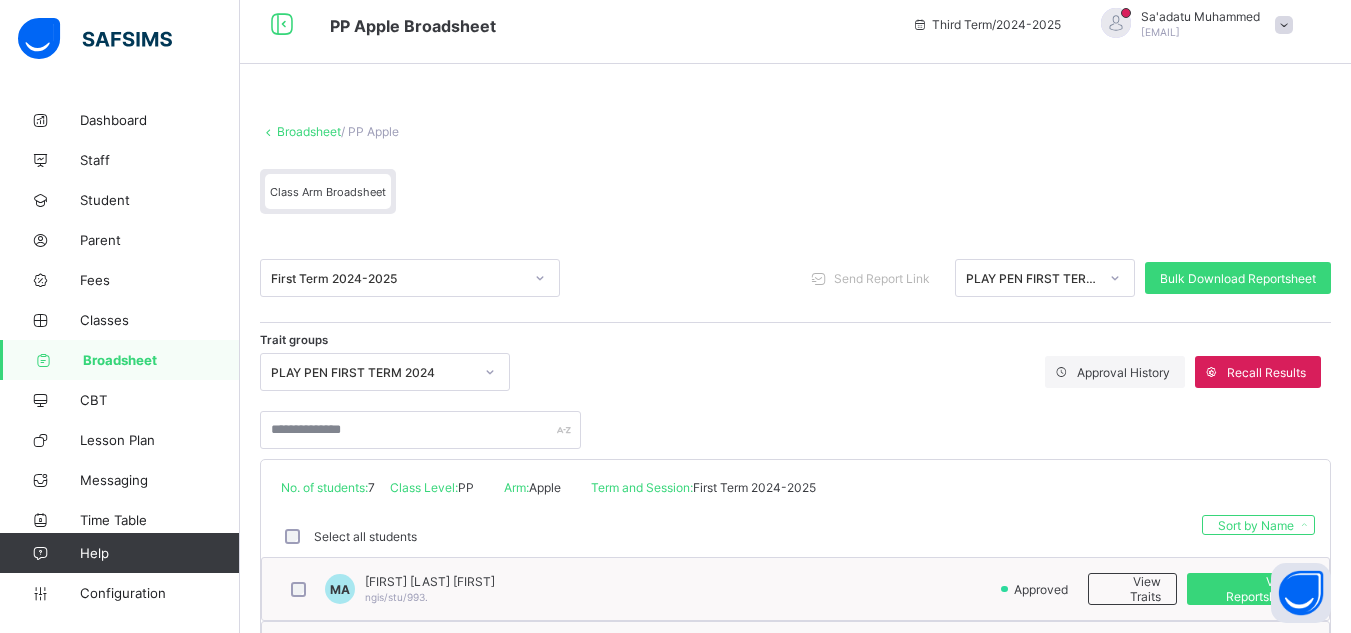 scroll, scrollTop: 0, scrollLeft: 0, axis: both 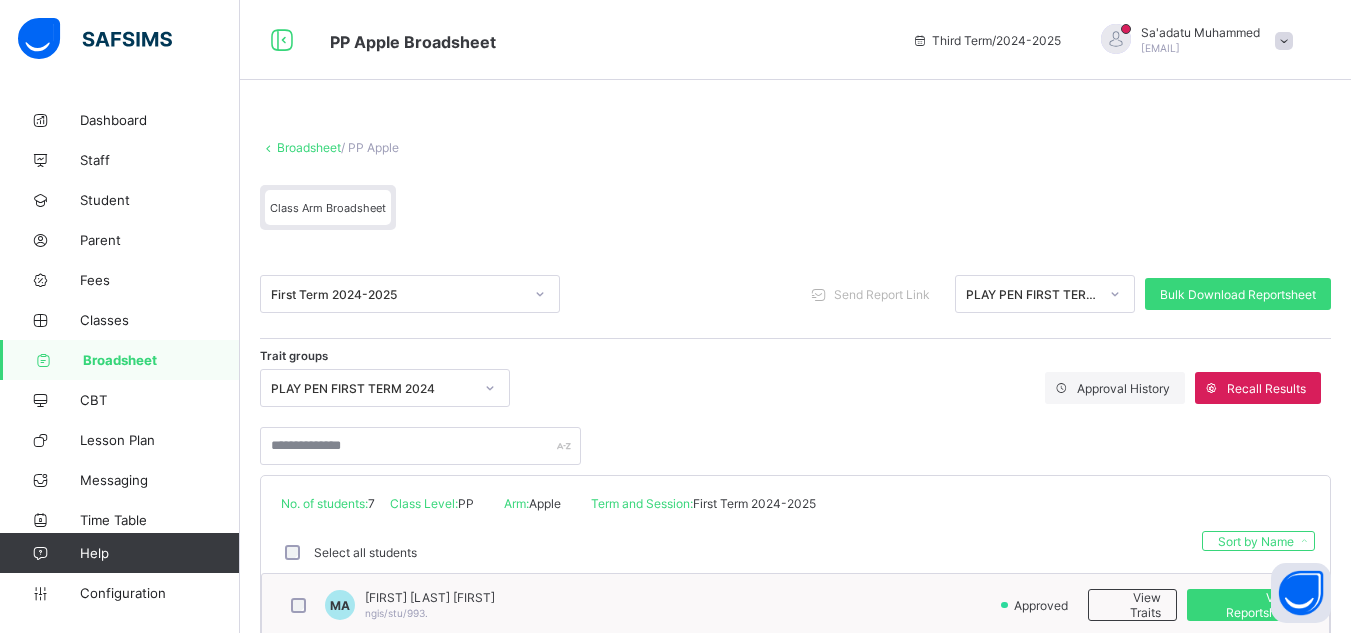 click on "[FIRST] [FIRST] [EMAIL]" at bounding box center [1200, 40] 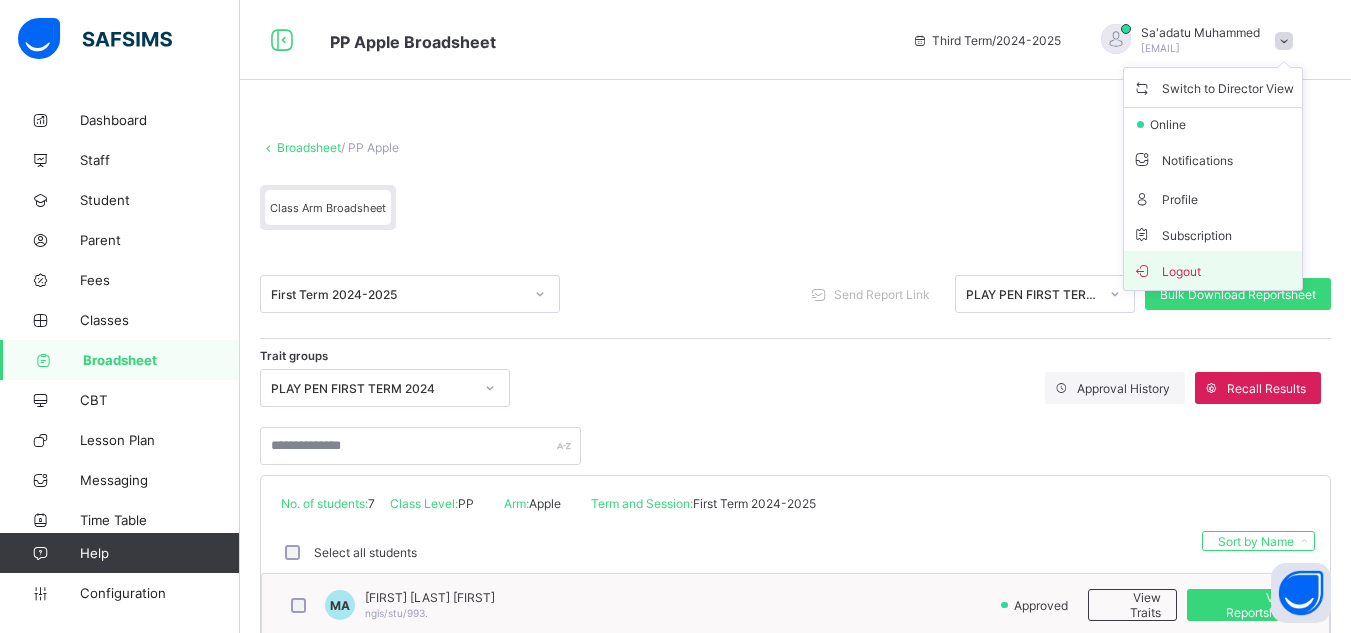 click on "Logout" at bounding box center (1213, 270) 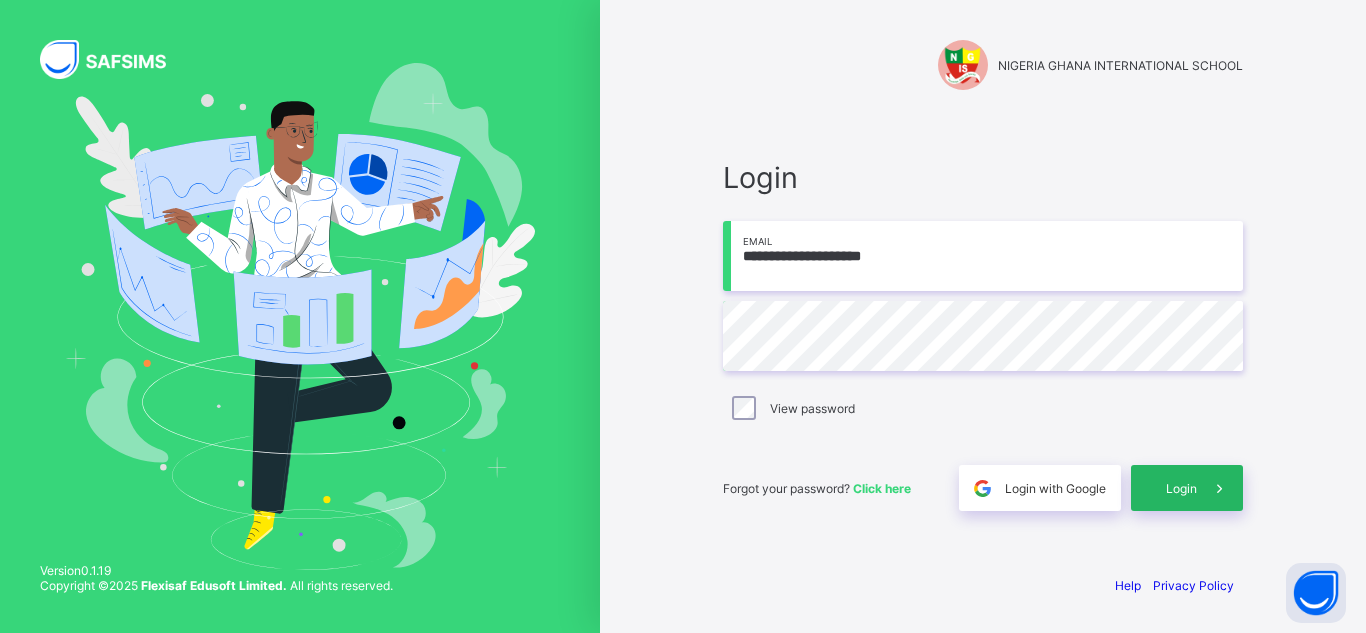 click on "Login" at bounding box center (1187, 488) 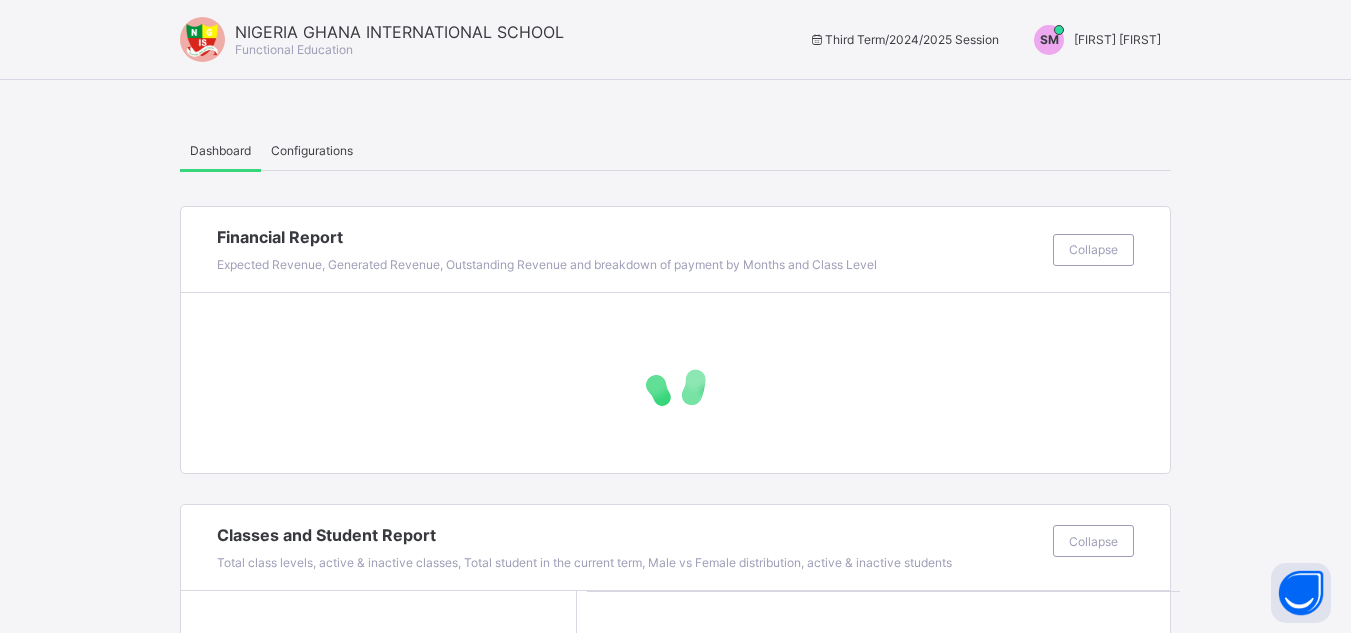 click on "[INITIAL] [FIRST] [FIRST]" at bounding box center (1092, 40) 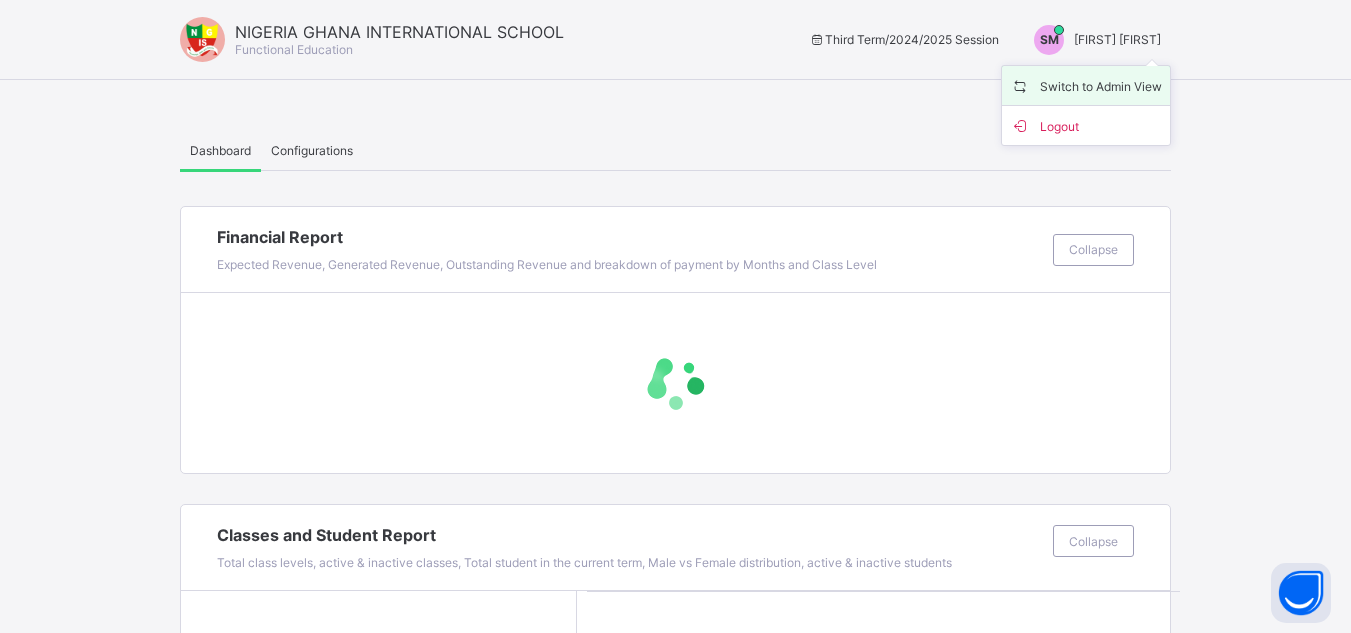 click on "Switch to Admin View" at bounding box center (1086, 85) 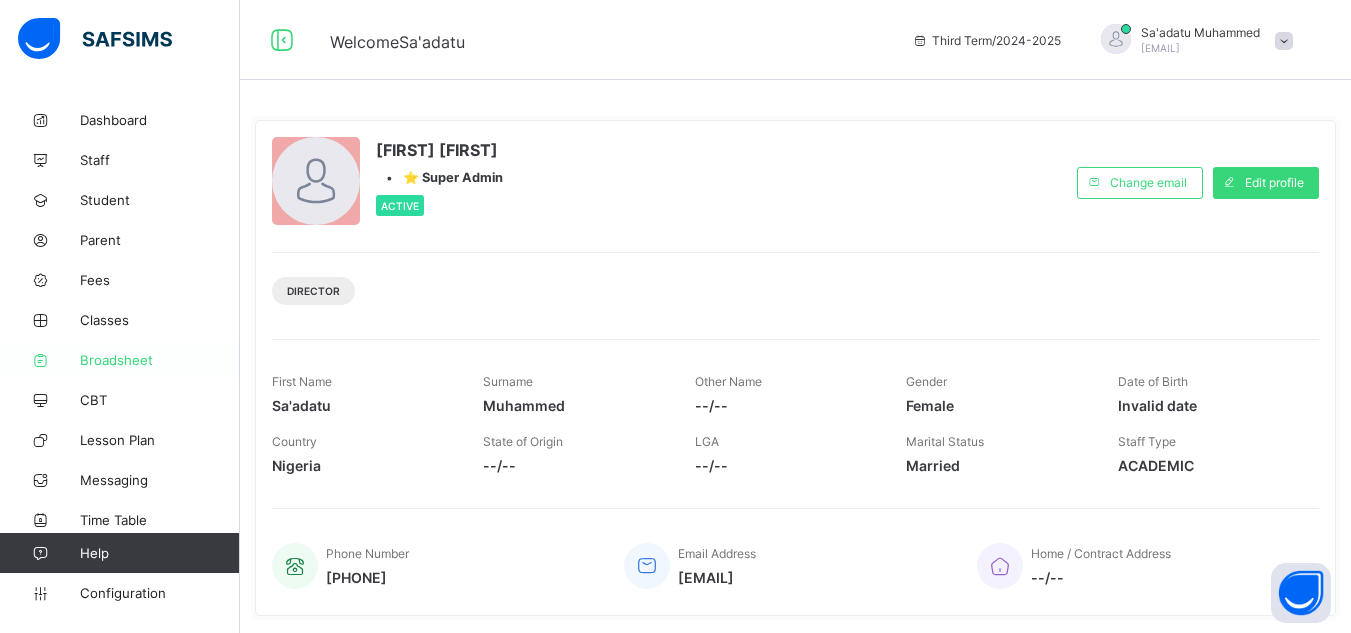 click on "Broadsheet" at bounding box center [160, 360] 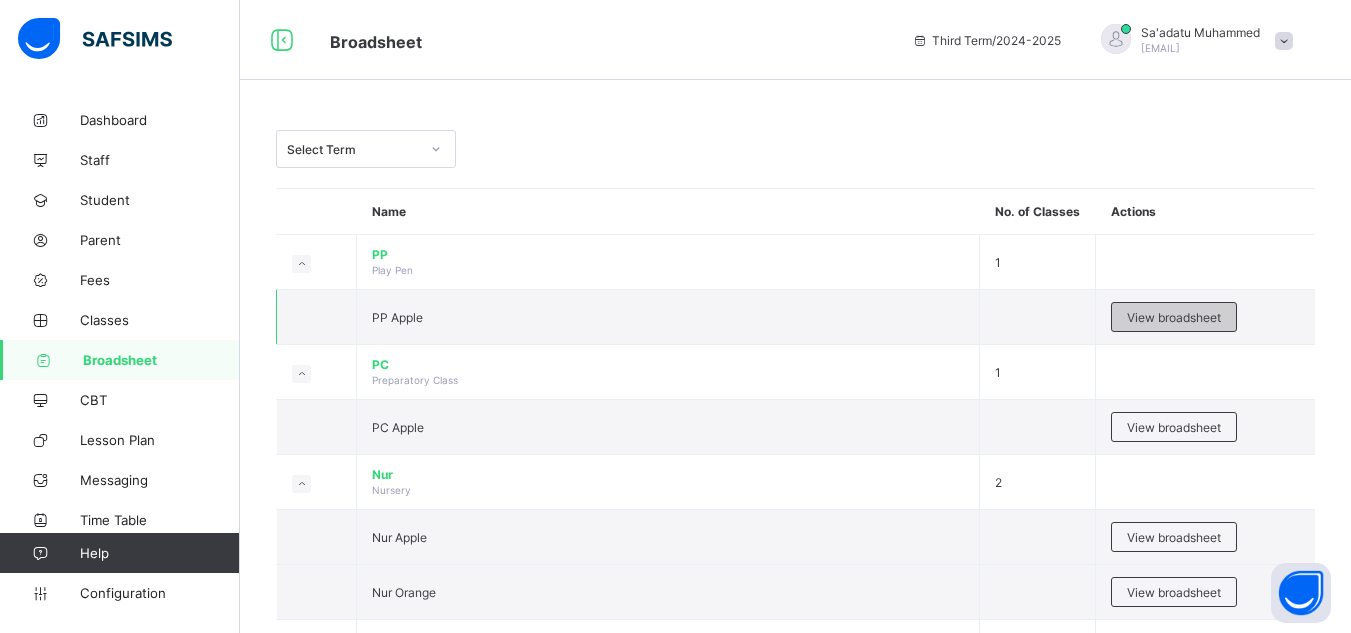 click on "View broadsheet" at bounding box center (1174, 317) 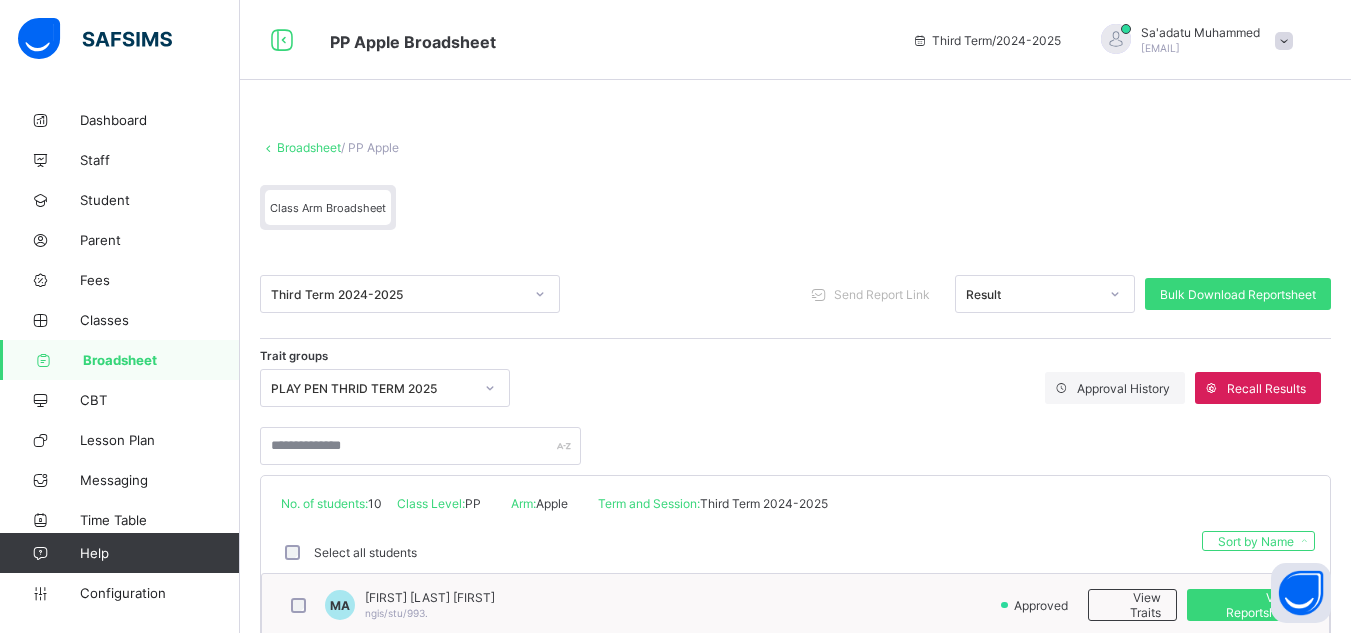 click on "Third Term 2024-2025" at bounding box center (397, 294) 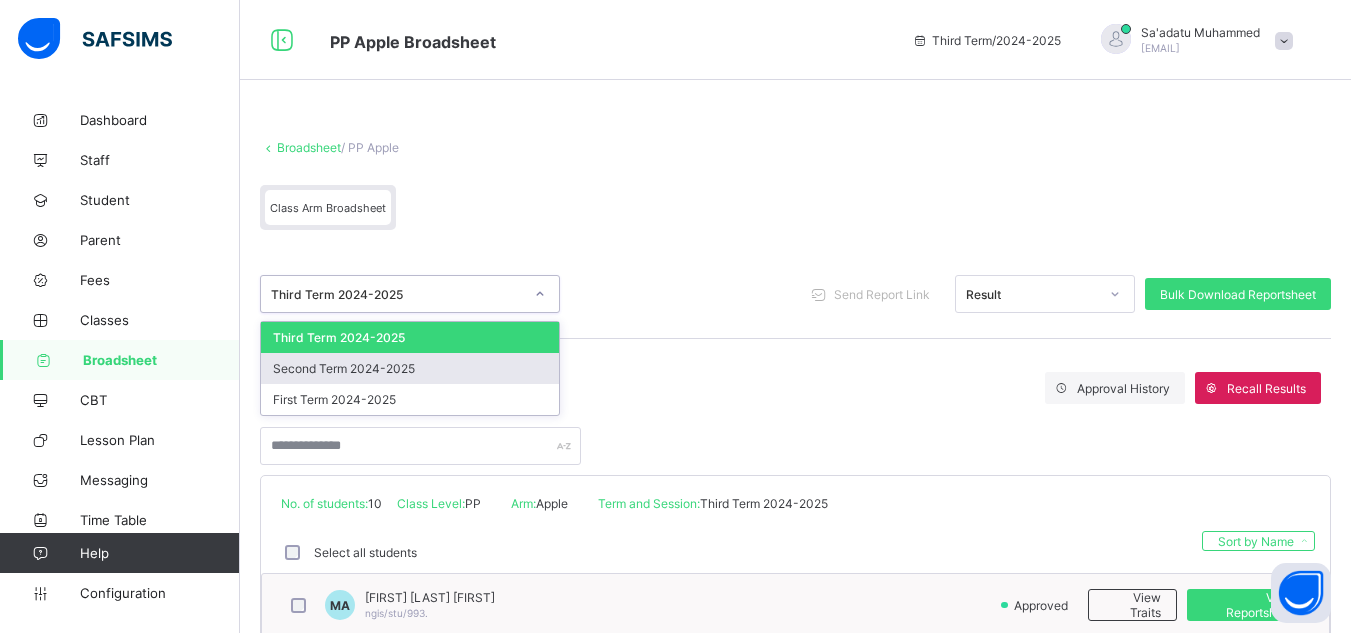 click on "Second Term 2024-2025" at bounding box center [410, 368] 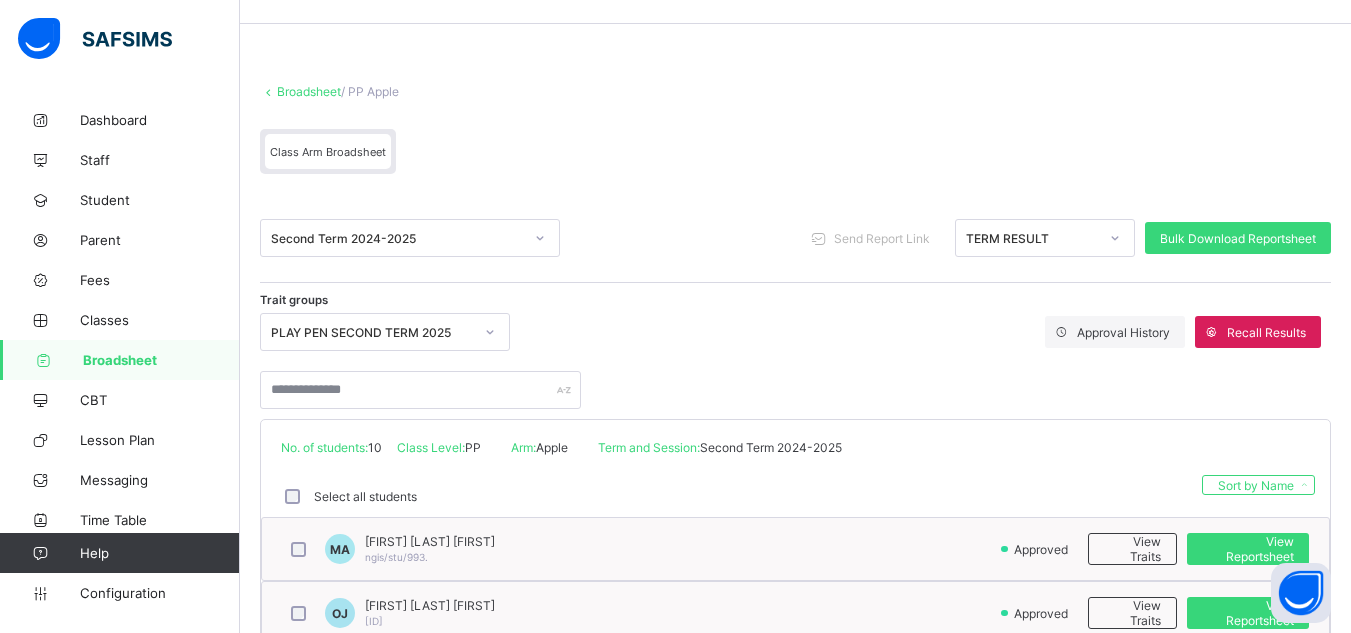 scroll, scrollTop: 100, scrollLeft: 0, axis: vertical 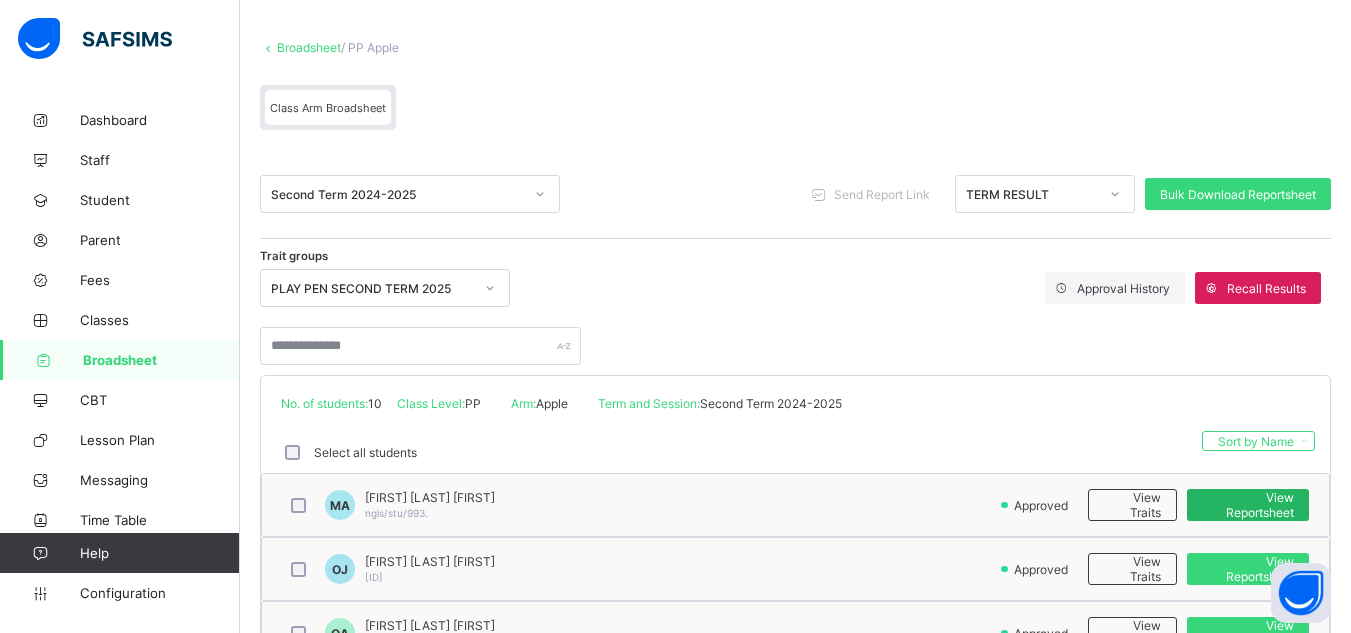 click on "View Reportsheet" at bounding box center [1248, 505] 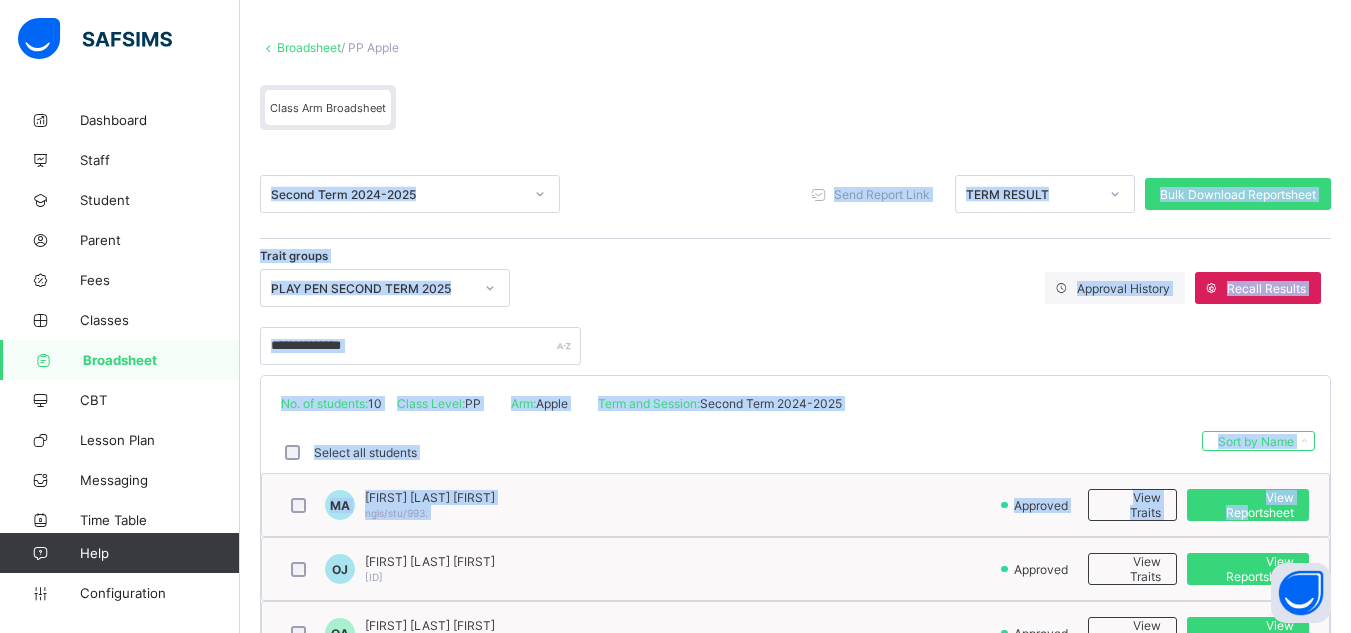 drag, startPoint x: 1260, startPoint y: 506, endPoint x: 316, endPoint y: 101, distance: 1027.2103 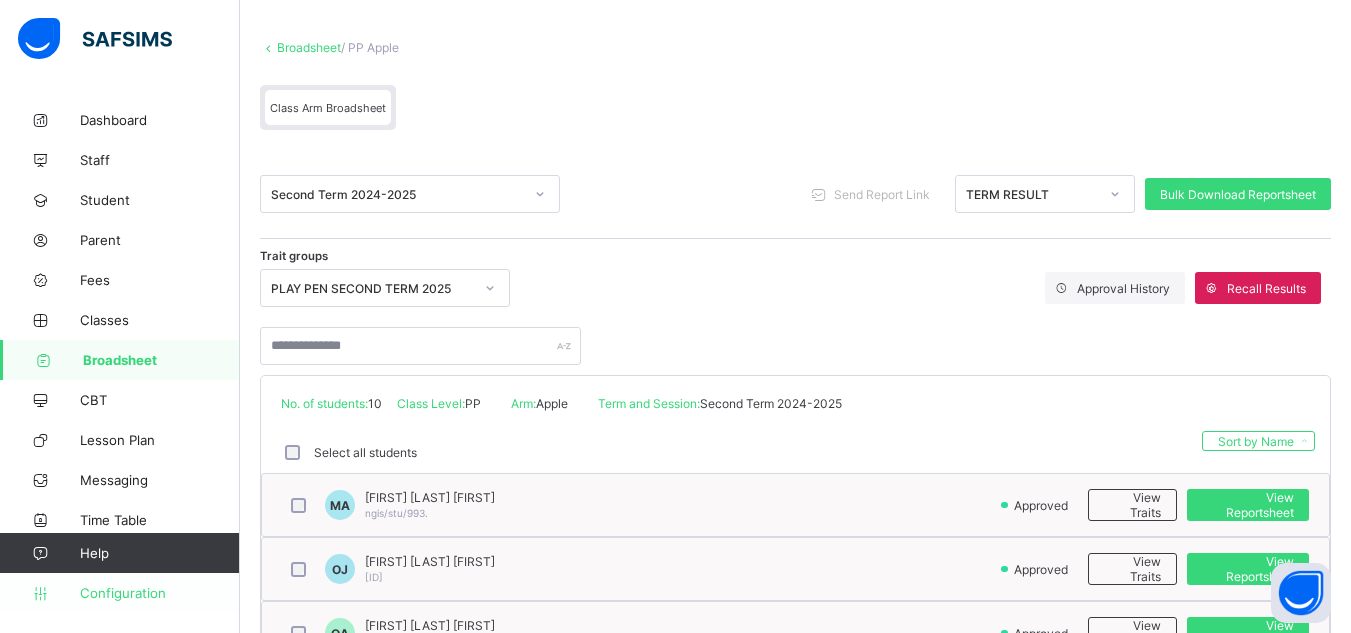 click on "Configuration" at bounding box center (119, 593) 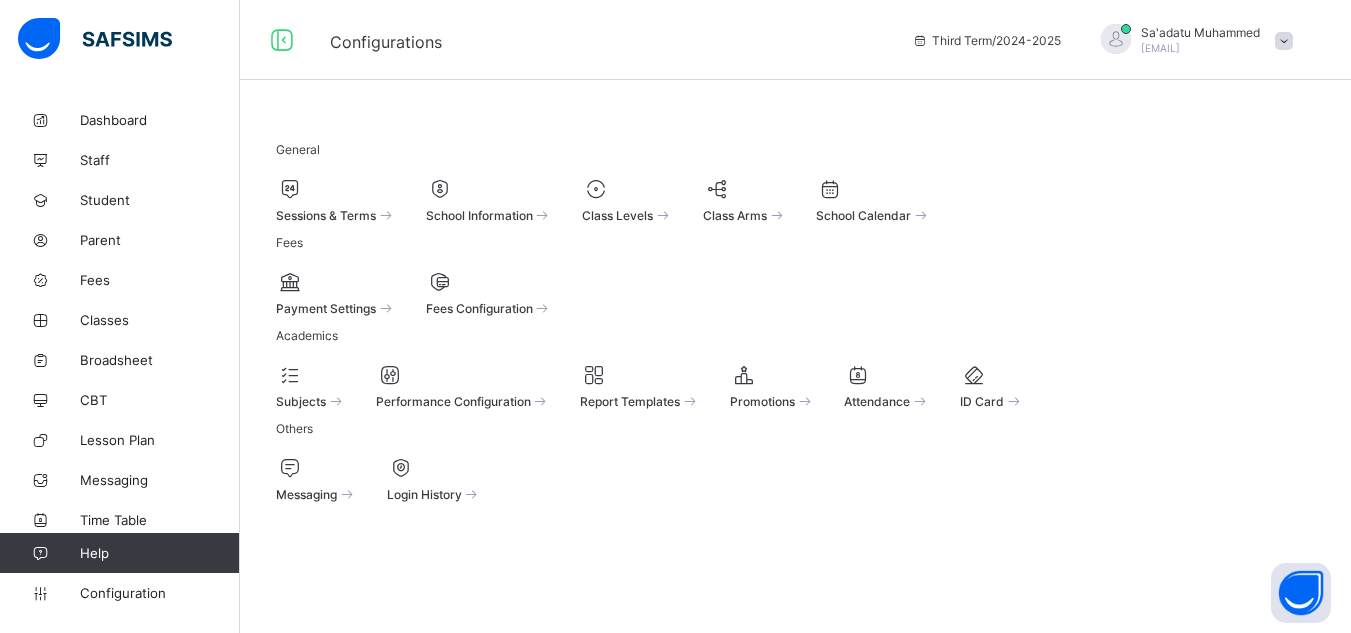 click on "Sessions & Terms" at bounding box center (326, 215) 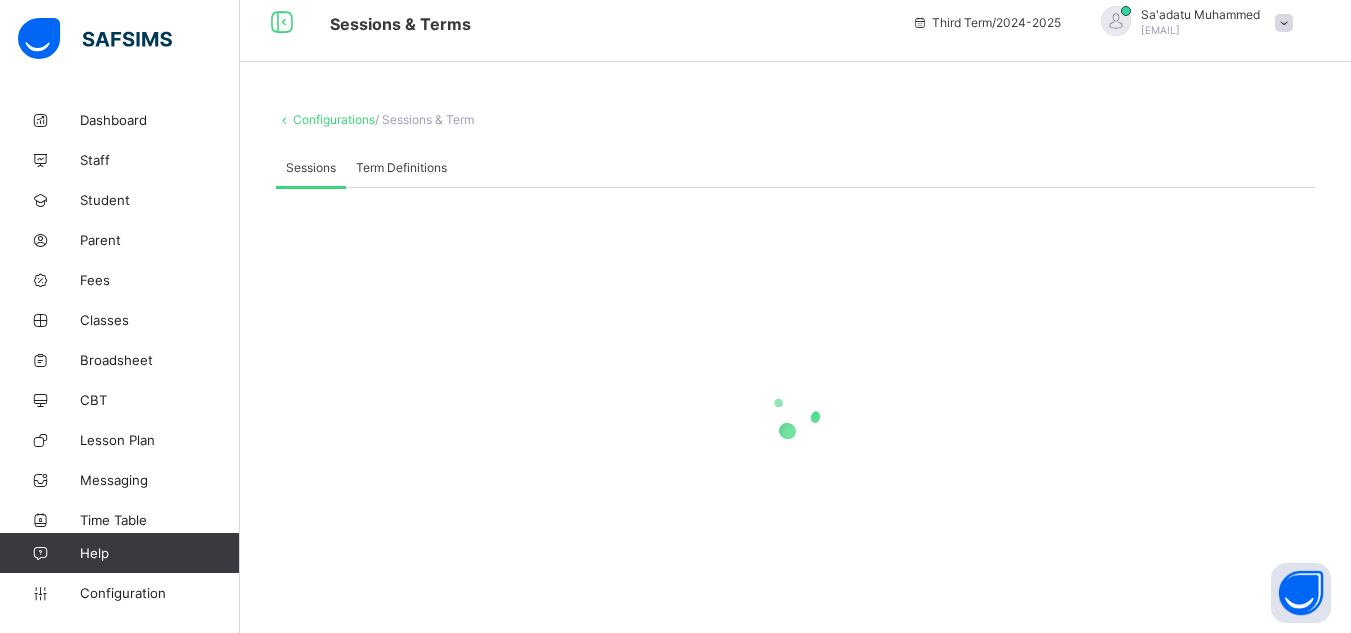 scroll, scrollTop: 100, scrollLeft: 0, axis: vertical 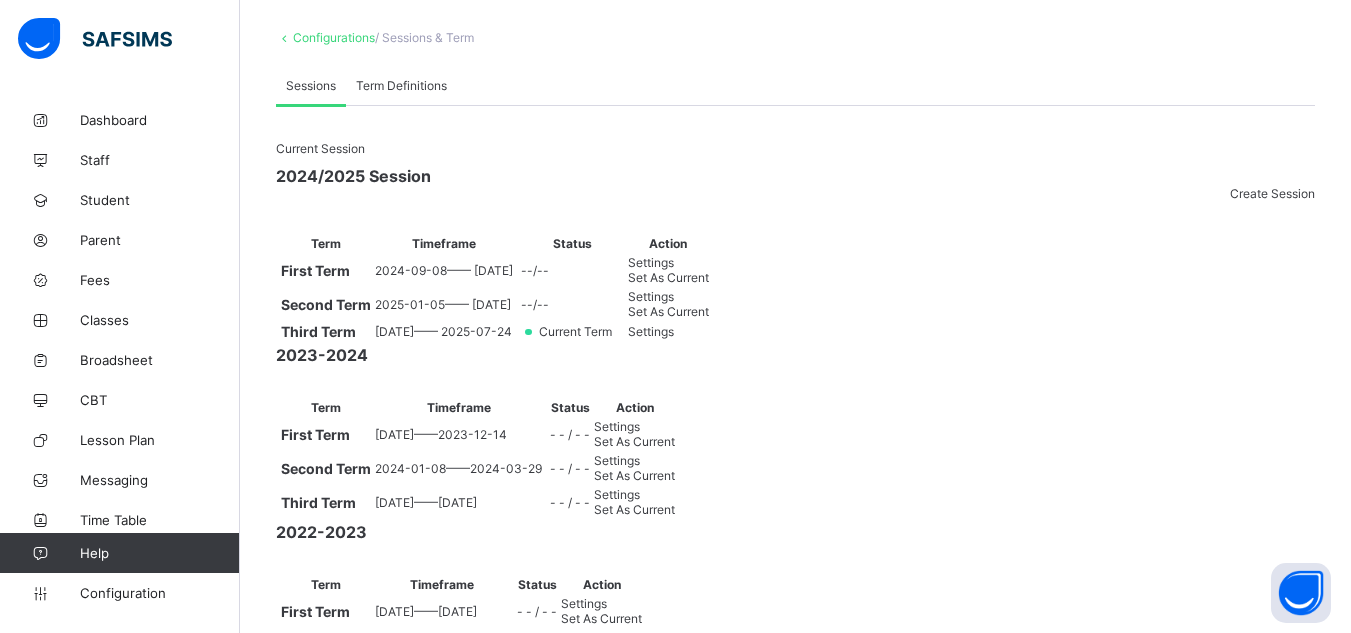 click on "Set As Current" at bounding box center [668, 311] 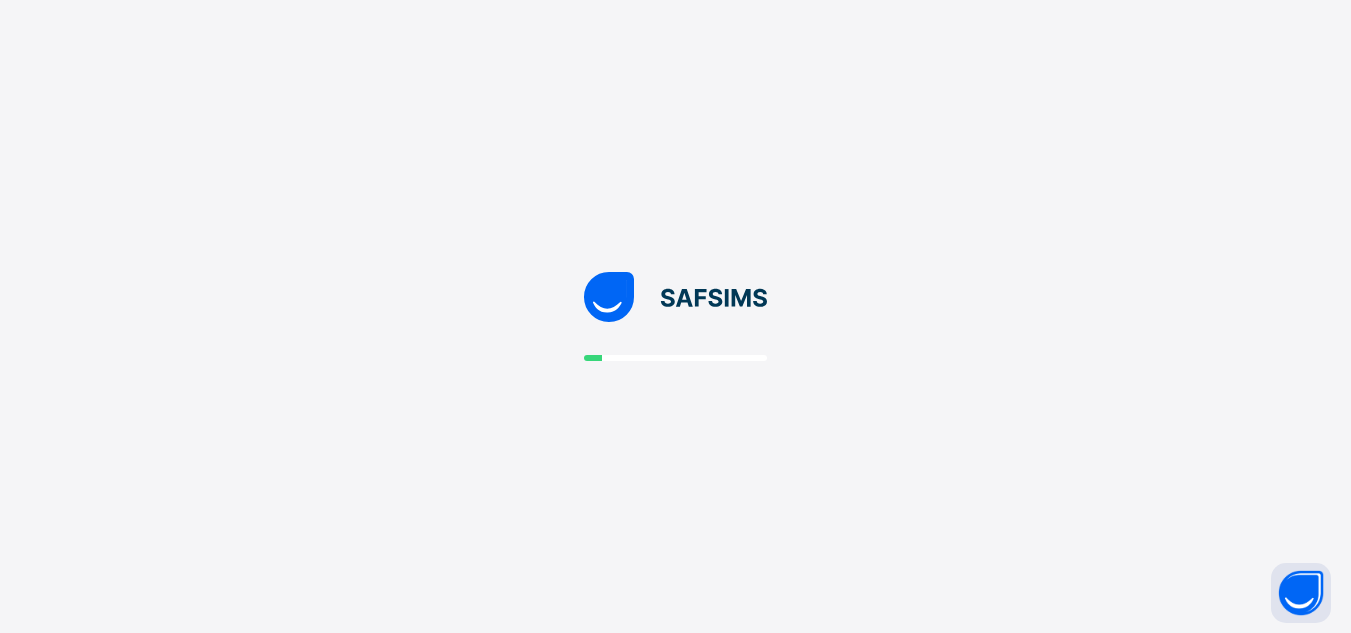 scroll, scrollTop: 0, scrollLeft: 0, axis: both 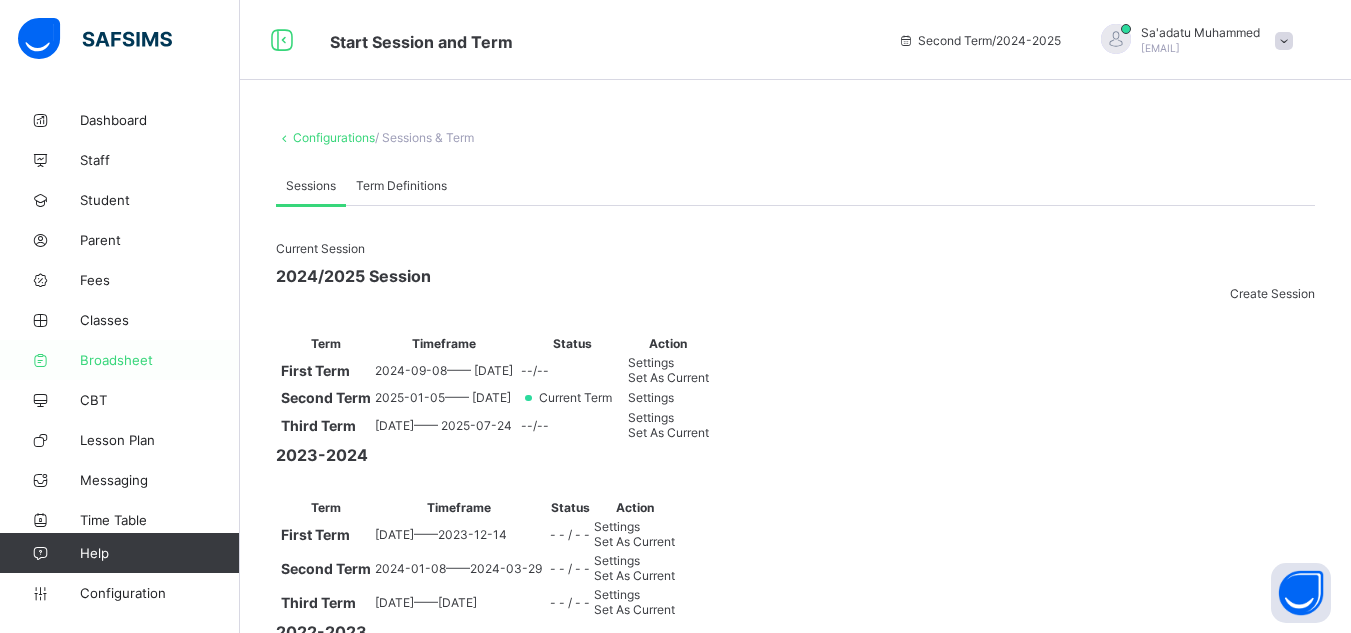 click on "Broadsheet" at bounding box center (160, 360) 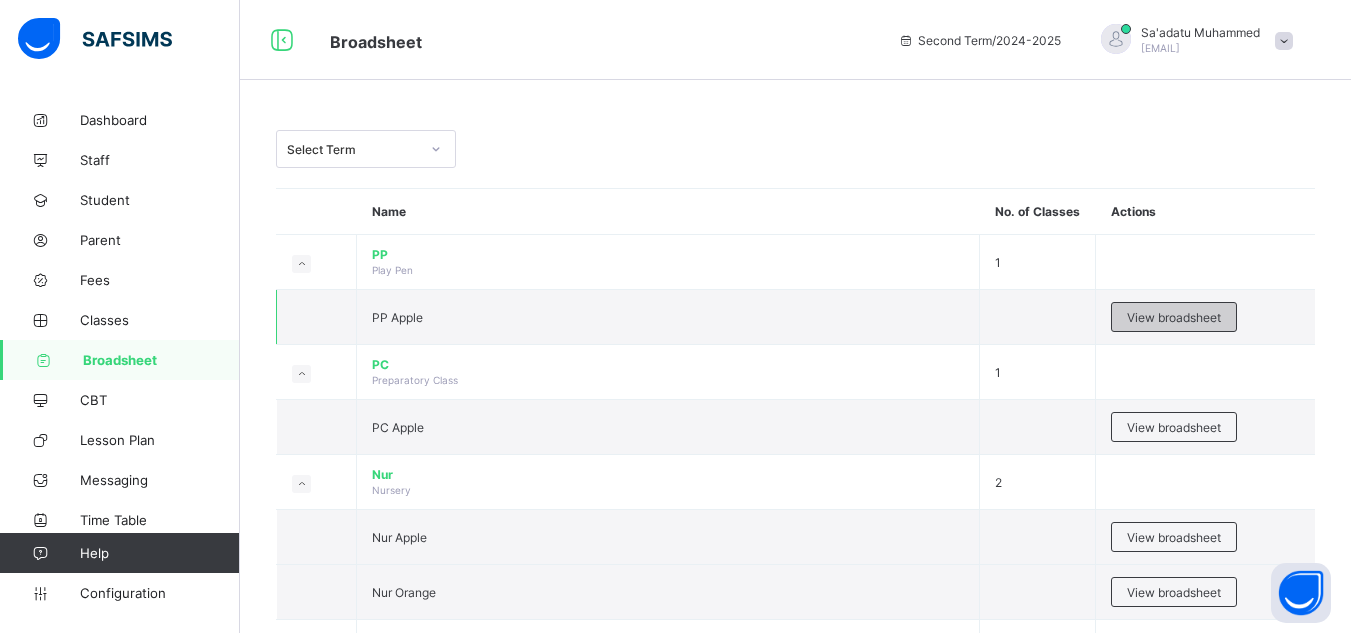 click on "View broadsheet" at bounding box center [1174, 317] 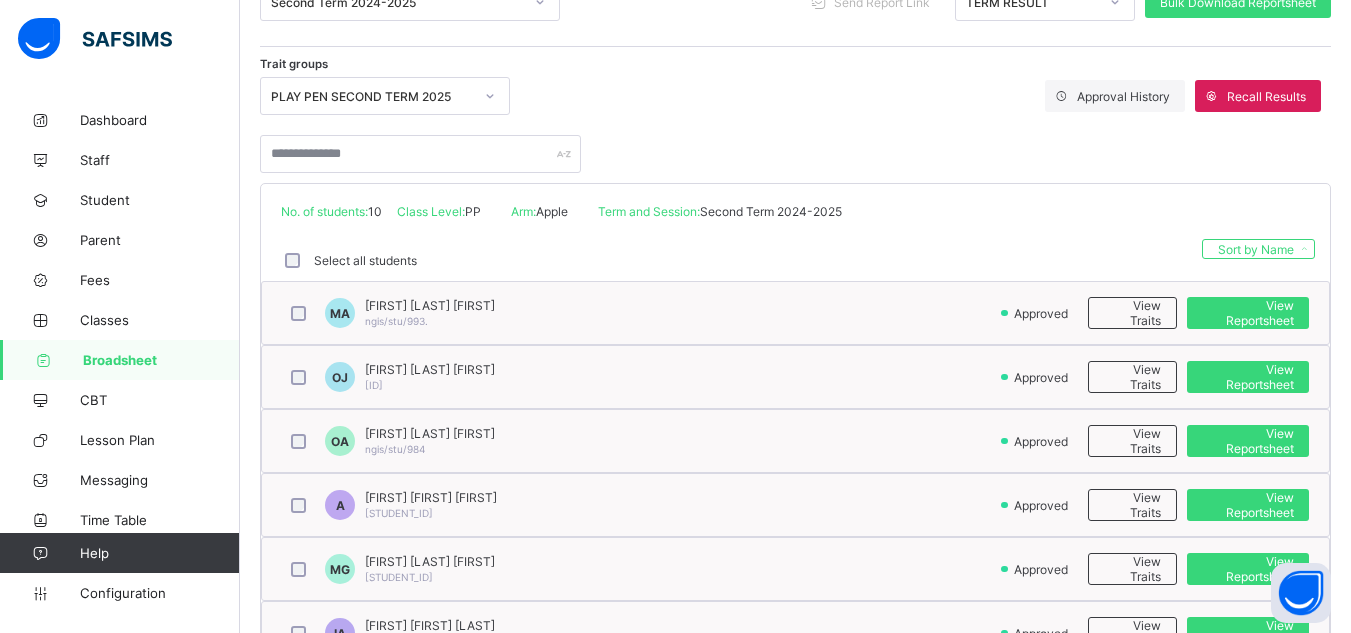 scroll, scrollTop: 300, scrollLeft: 0, axis: vertical 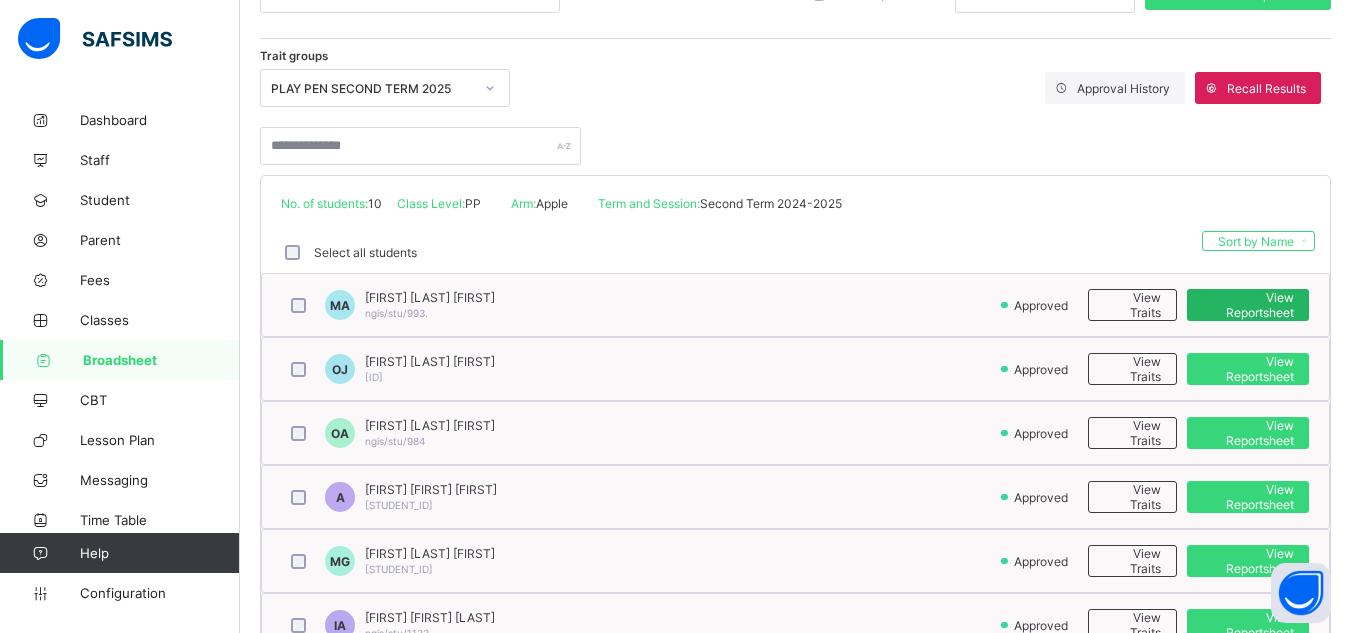 click on "View Reportsheet" at bounding box center (1248, 305) 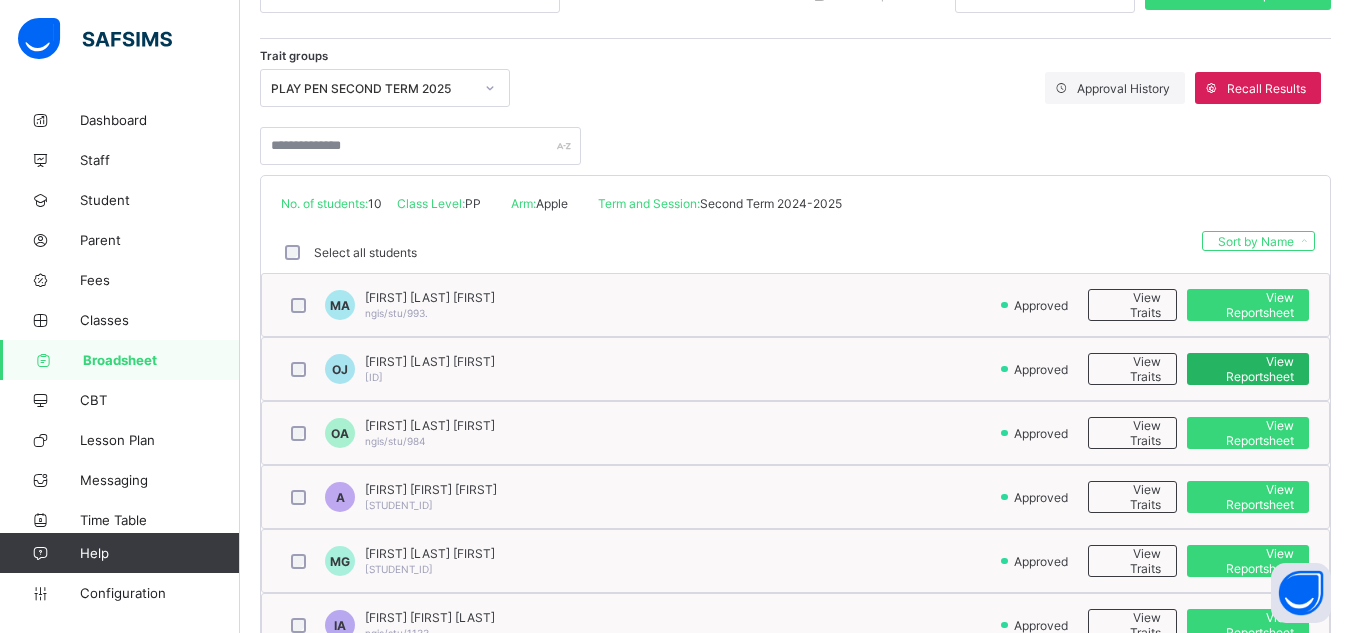 click on "View Reportsheet" at bounding box center [1248, 369] 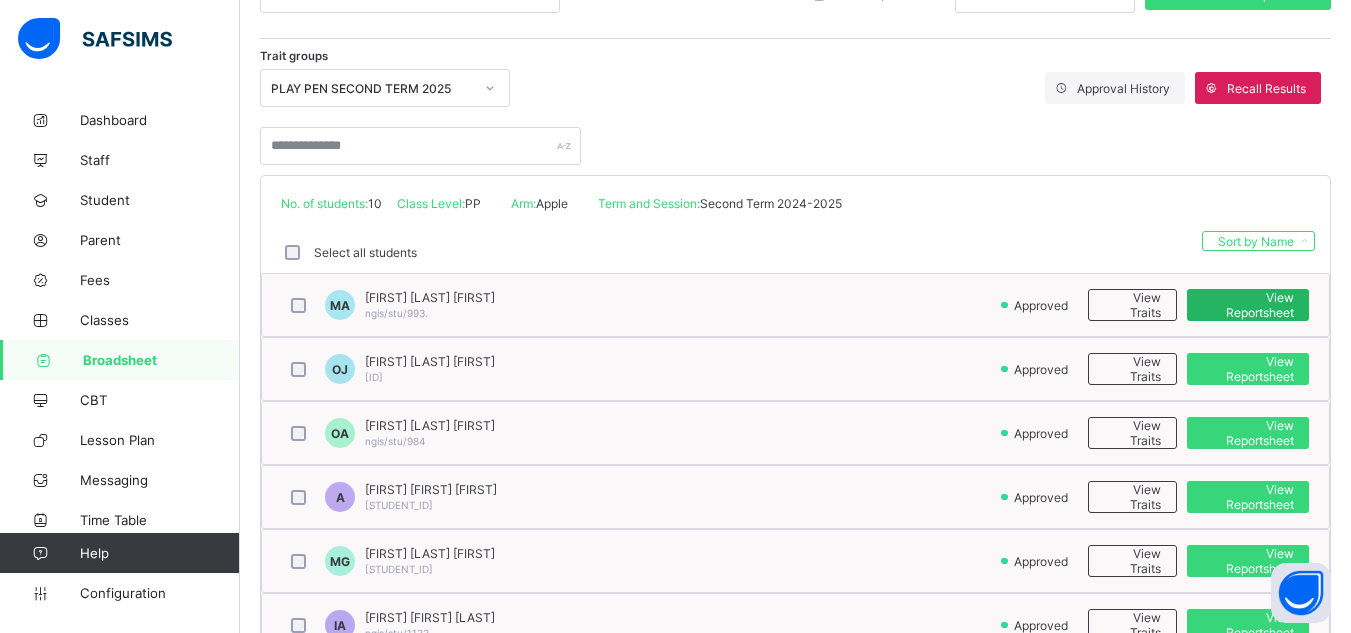 click on "View Reportsheet" at bounding box center [1248, 305] 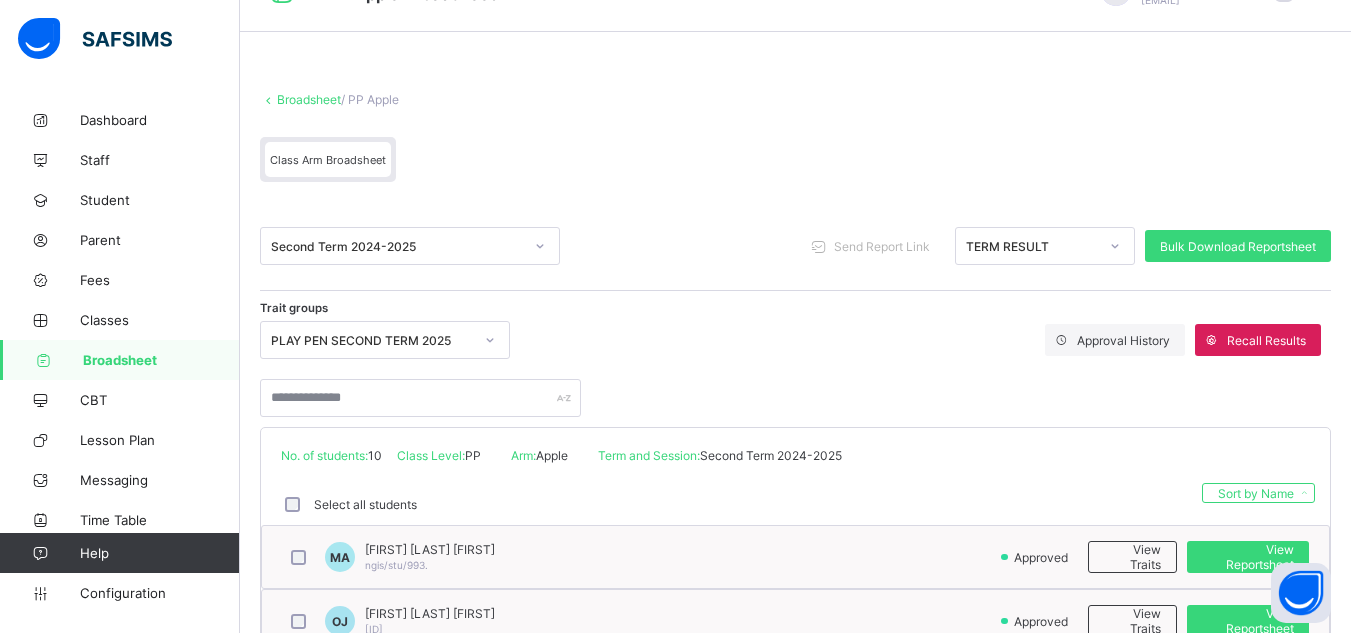 scroll, scrollTop: 0, scrollLeft: 0, axis: both 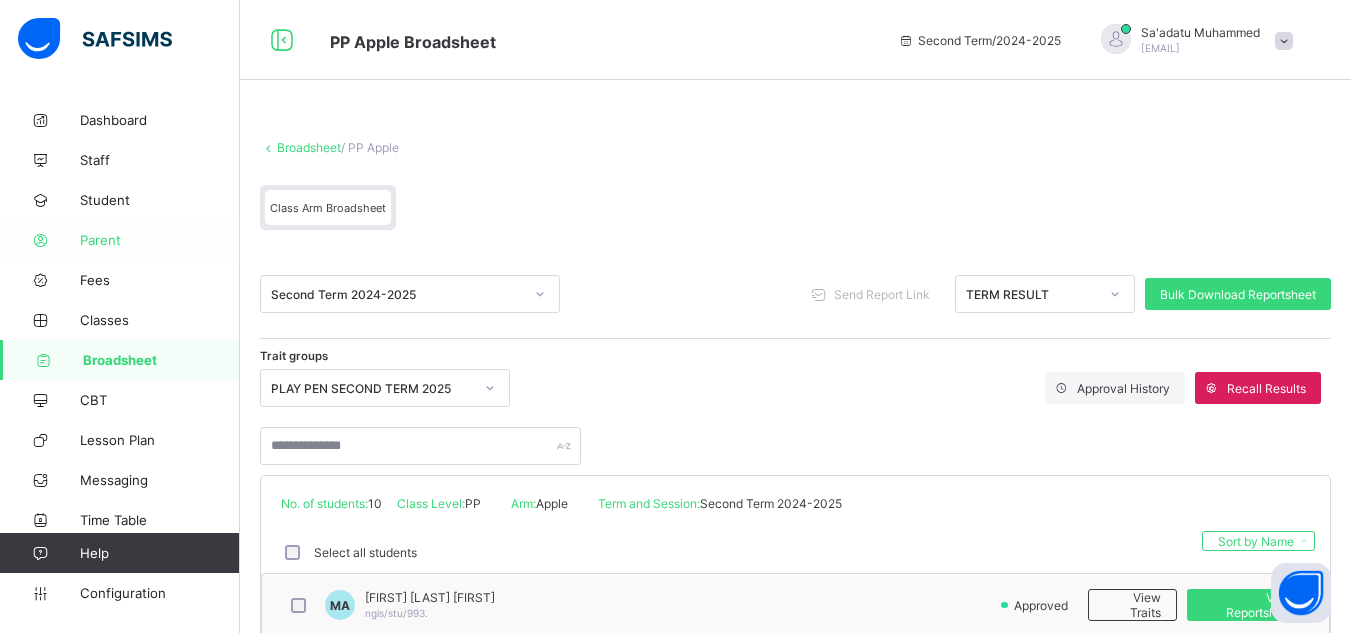 click on "Parent" at bounding box center [160, 240] 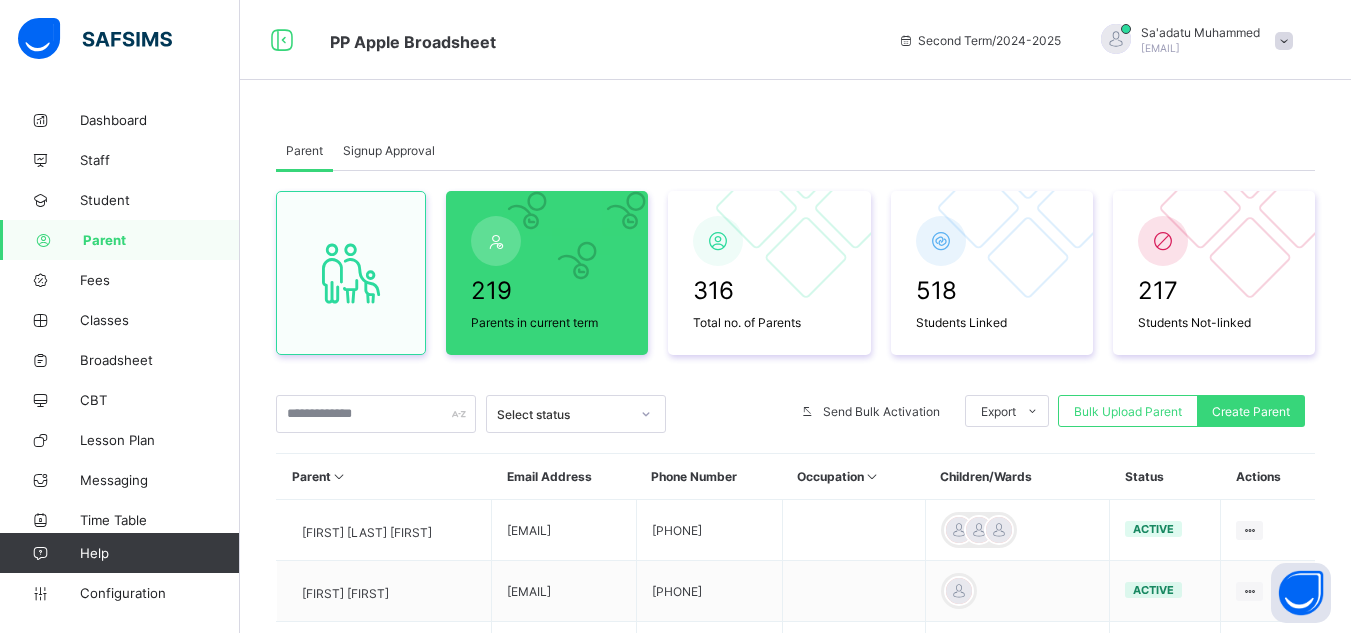 click on "Signup Approval" at bounding box center [389, 150] 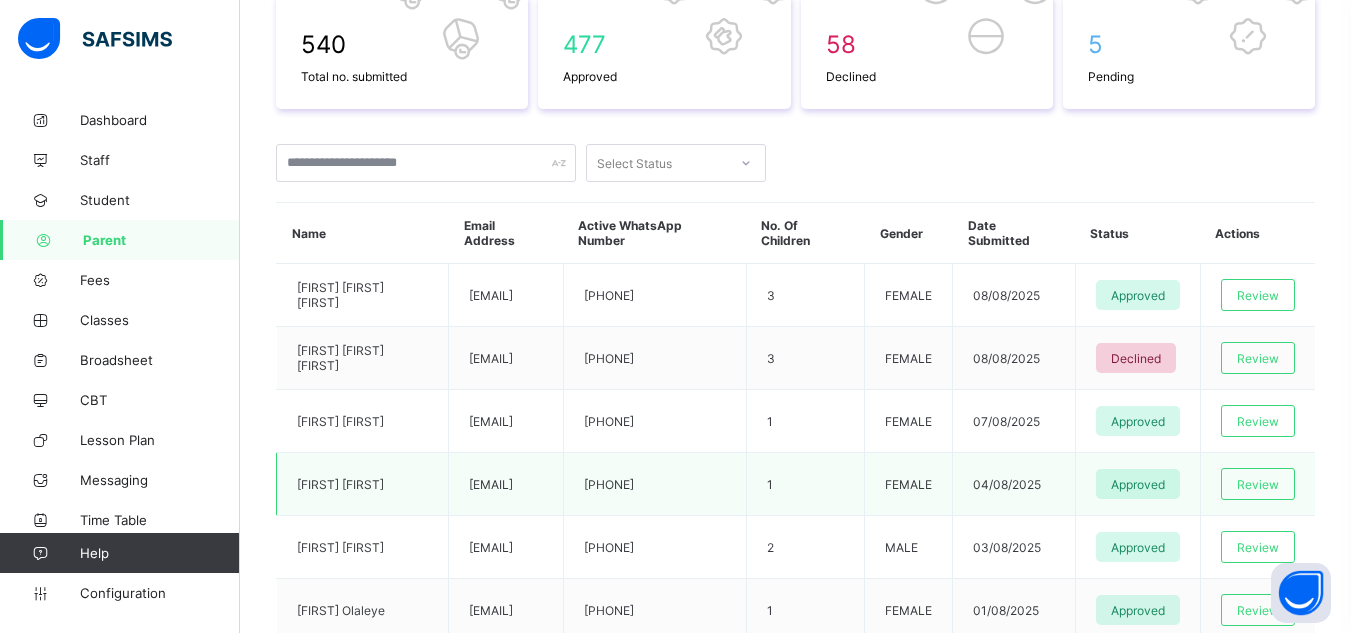 scroll, scrollTop: 400, scrollLeft: 0, axis: vertical 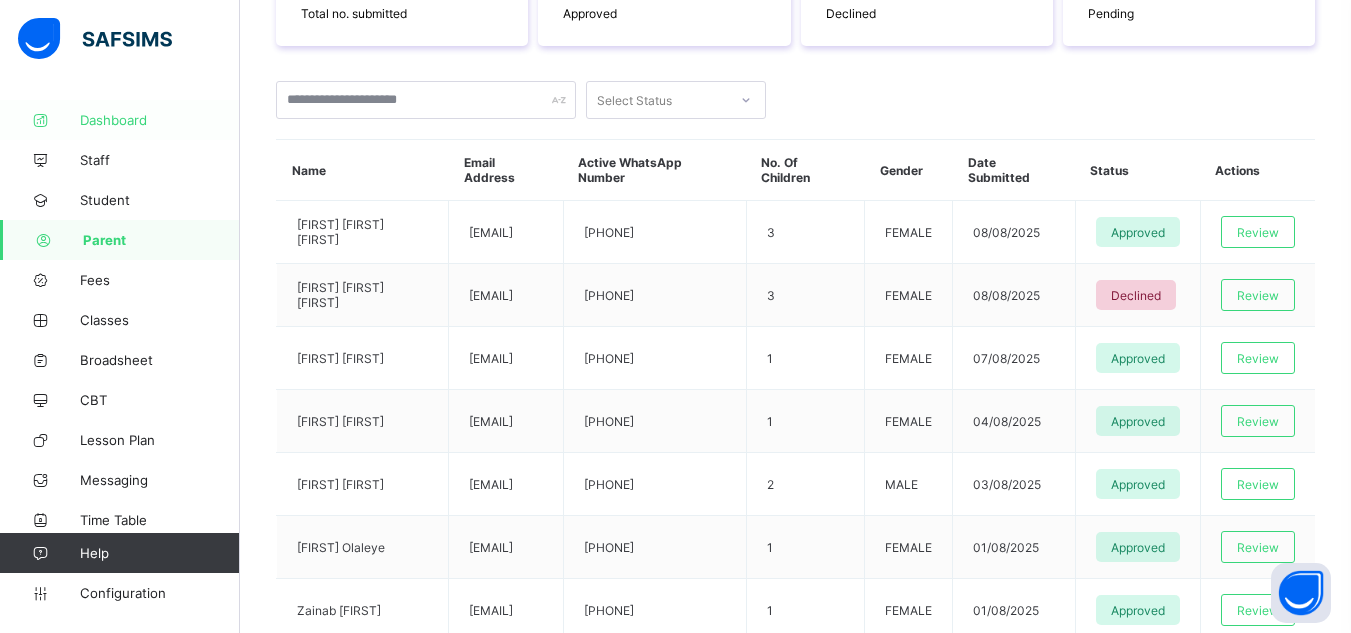 click on "Dashboard" at bounding box center [160, 120] 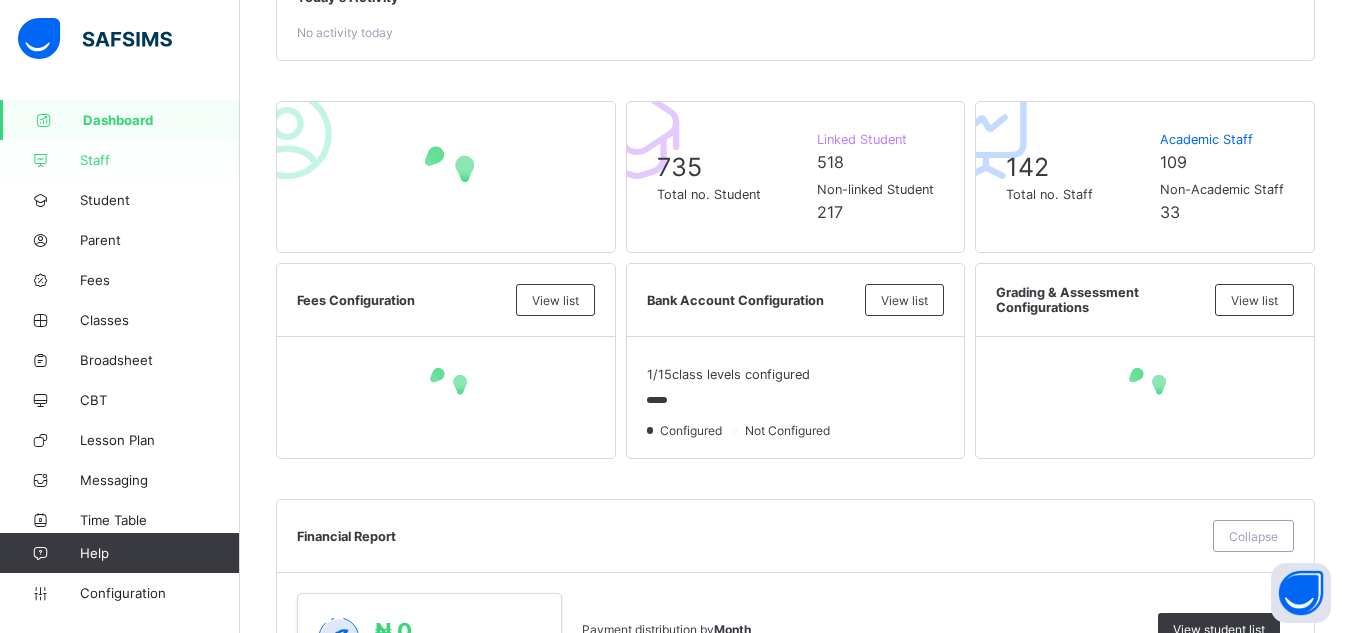 click on "Staff" at bounding box center (160, 160) 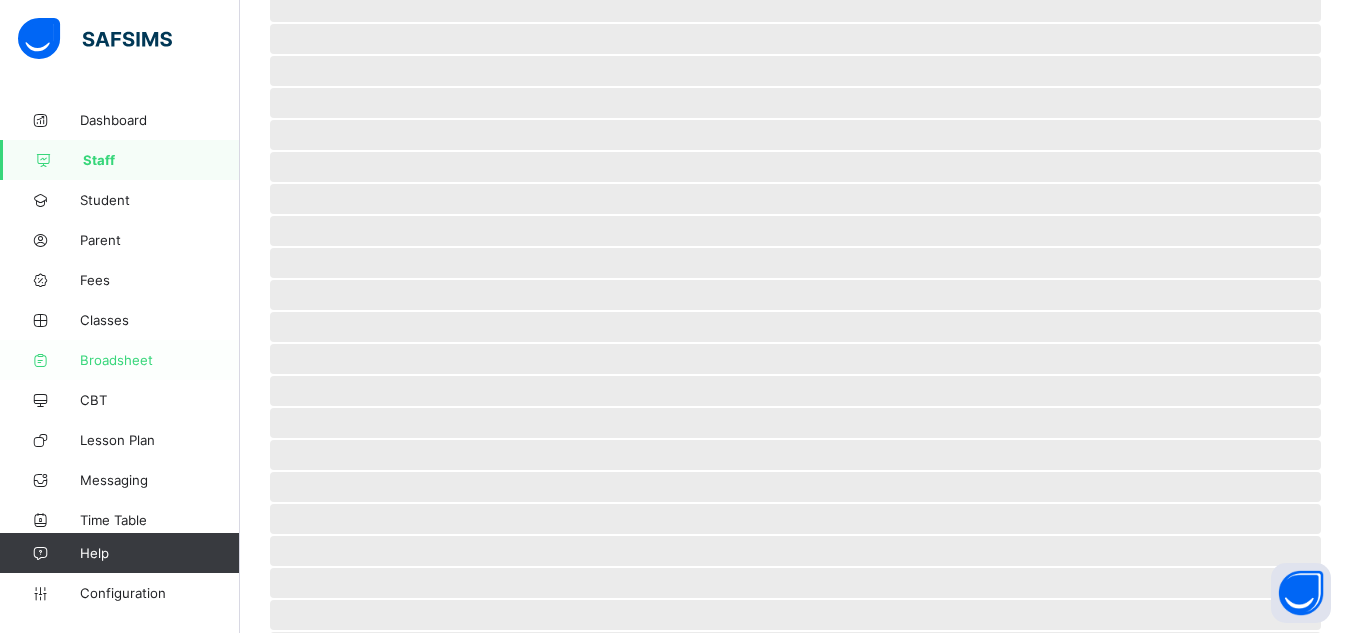 scroll, scrollTop: 0, scrollLeft: 0, axis: both 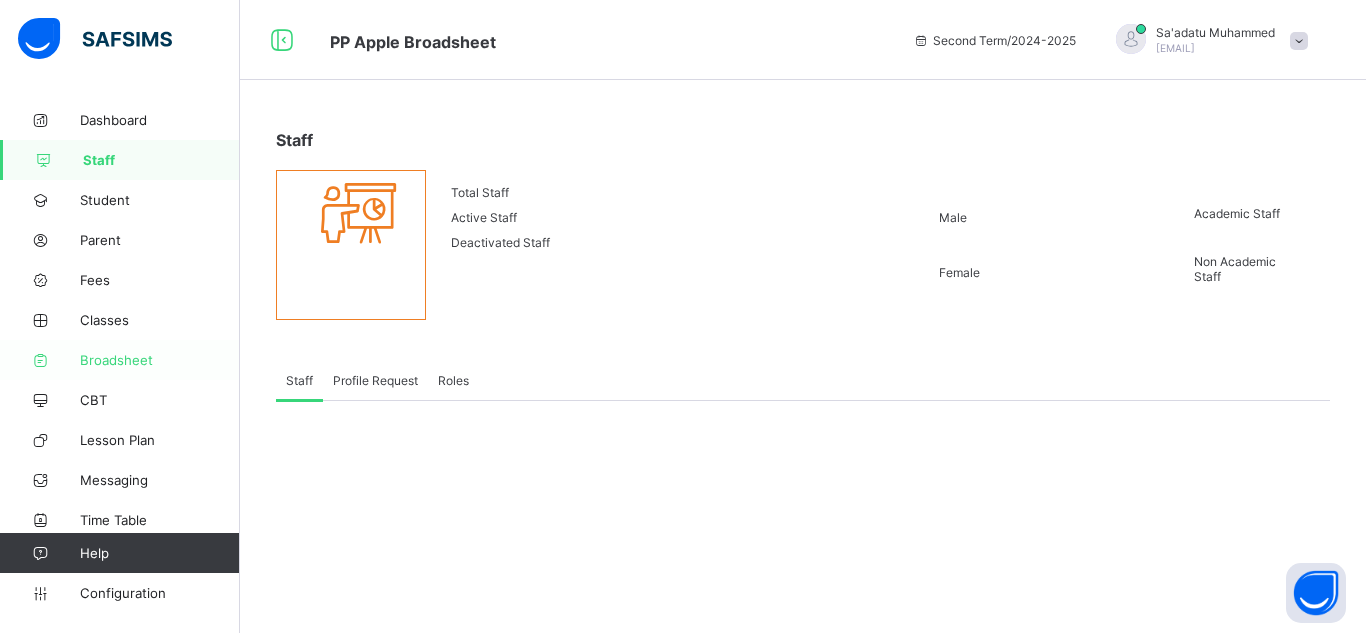 click on "Broadsheet" at bounding box center (160, 360) 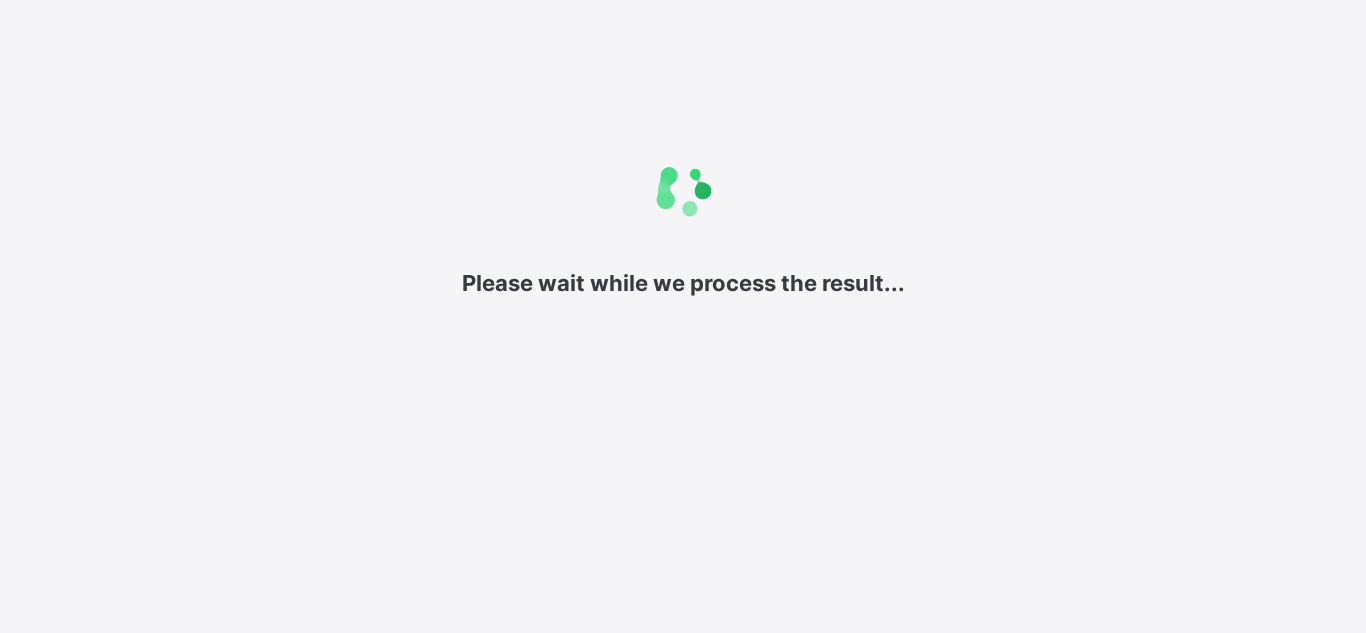 scroll, scrollTop: 0, scrollLeft: 0, axis: both 